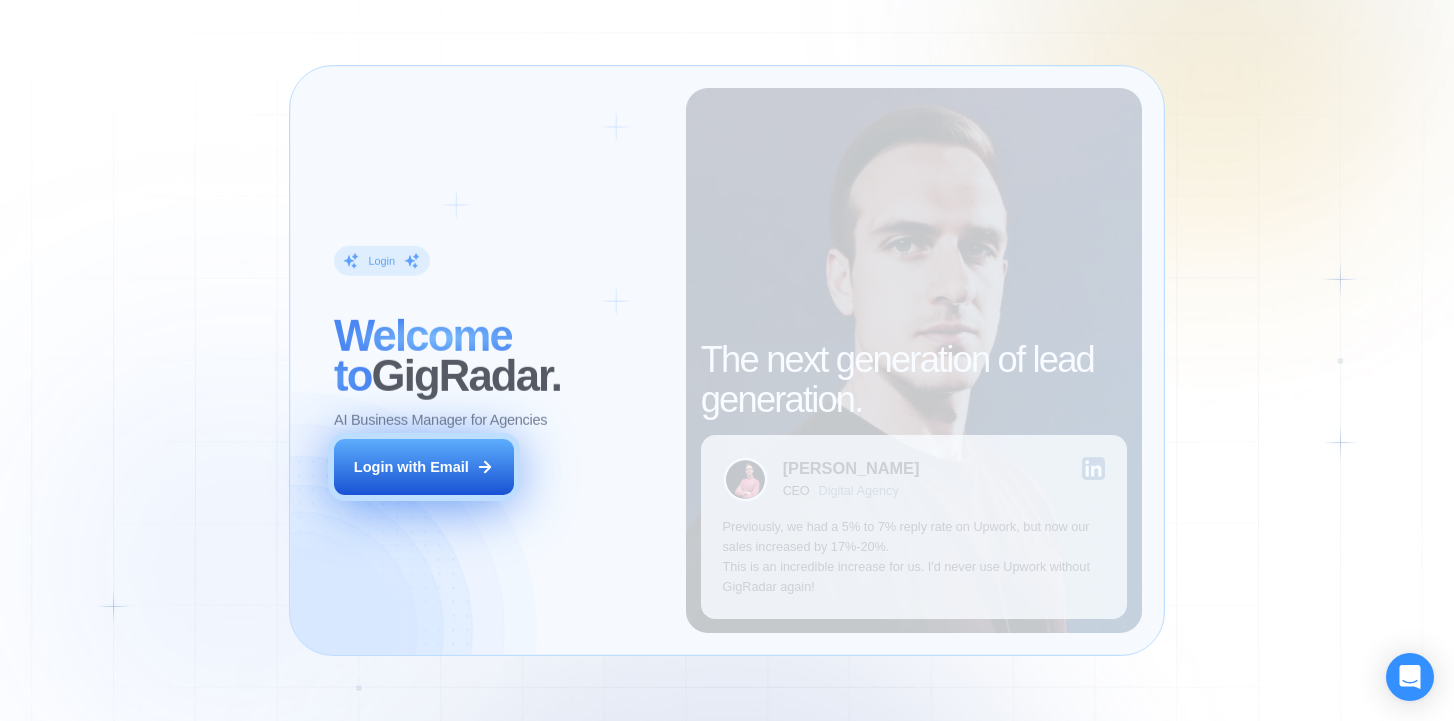 scroll, scrollTop: 0, scrollLeft: 0, axis: both 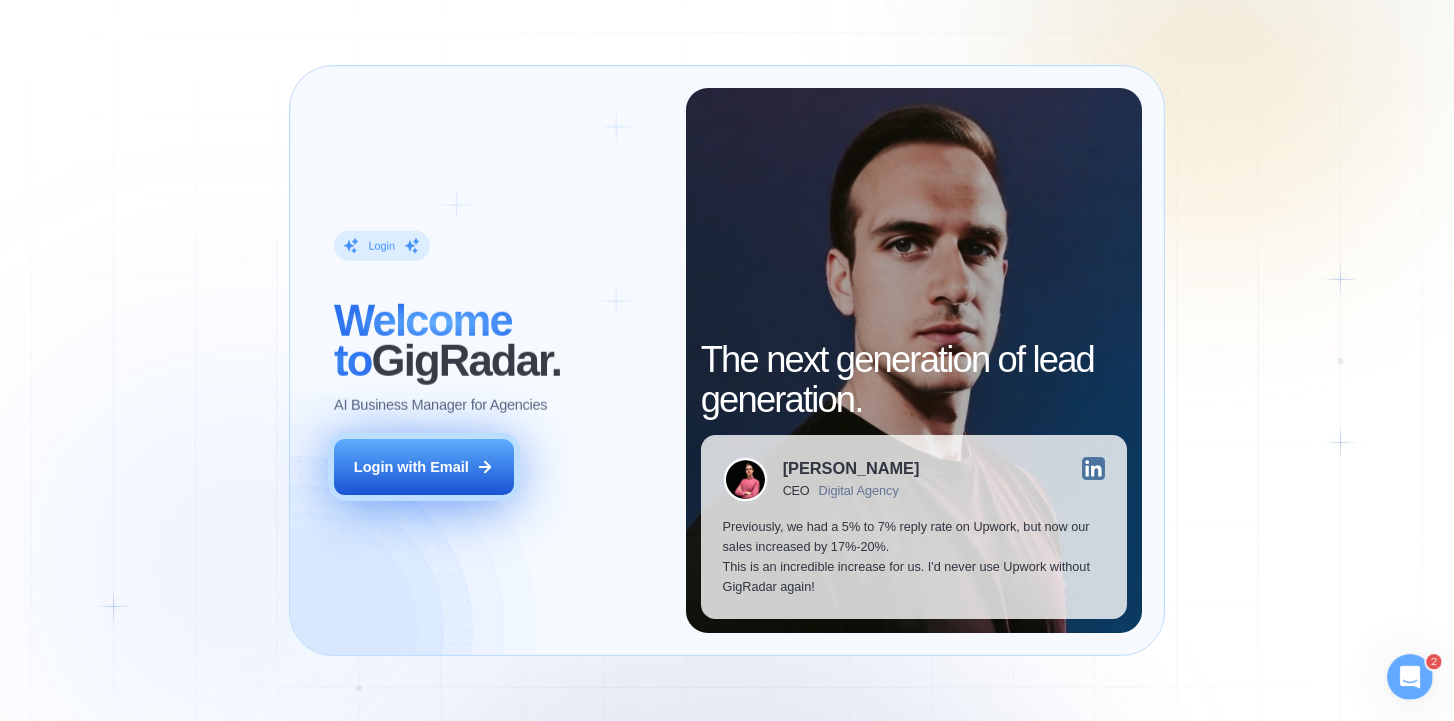 click on "Login with Email" at bounding box center [411, 467] 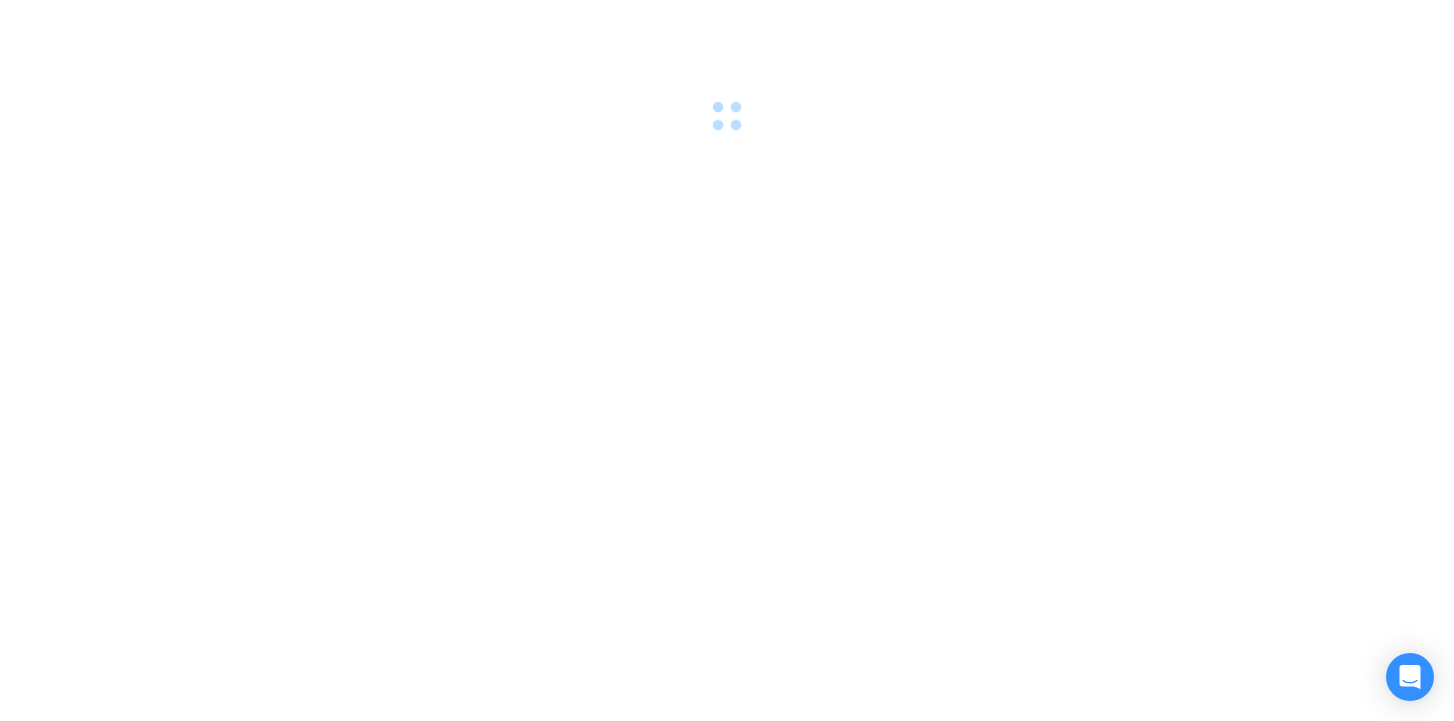scroll, scrollTop: 0, scrollLeft: 0, axis: both 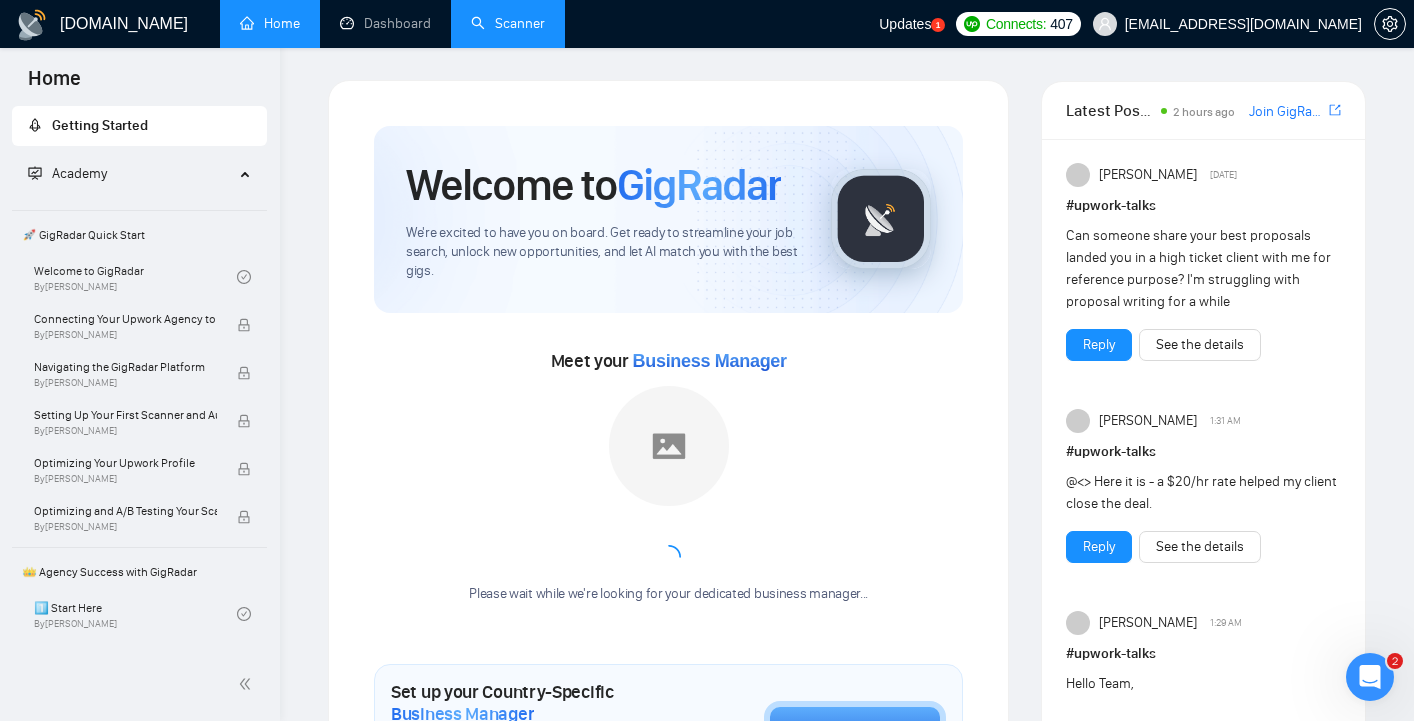 click on "Scanner" at bounding box center [508, 23] 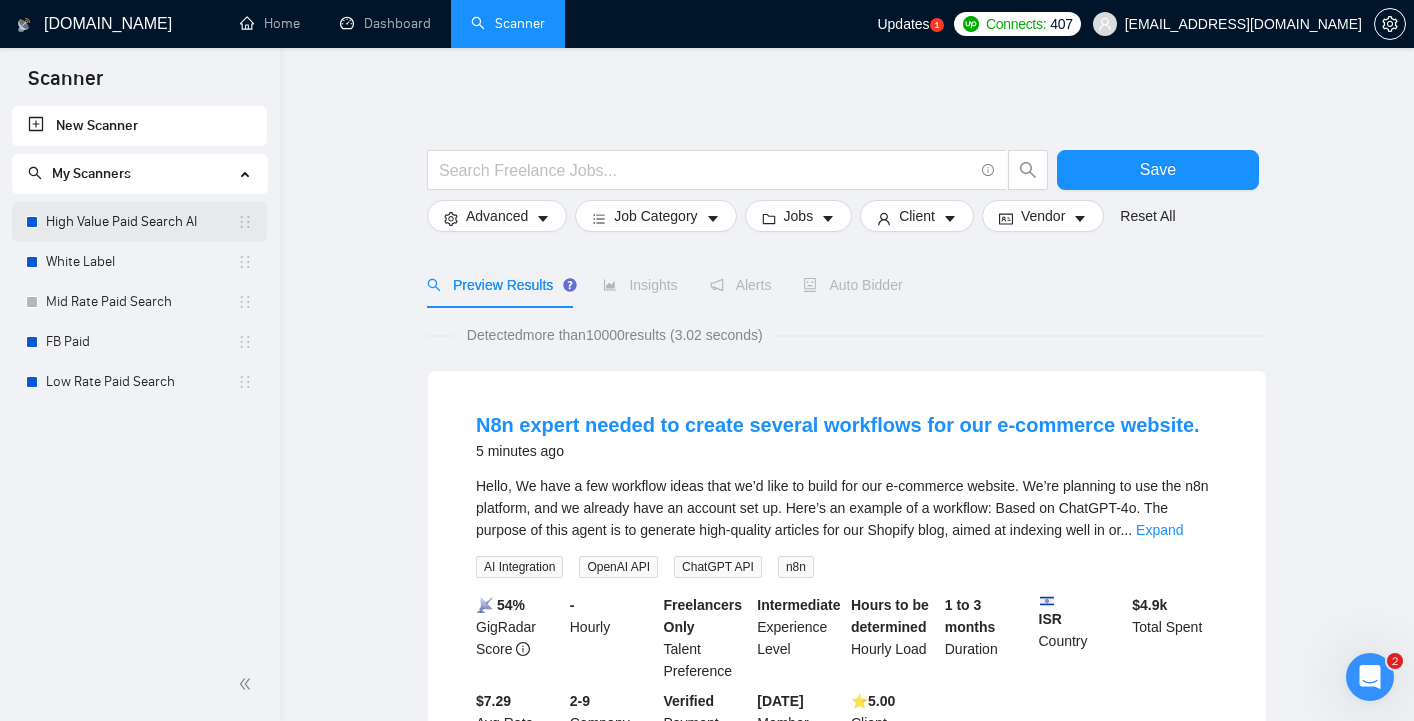 click on "High Value Paid Search AI" at bounding box center [141, 222] 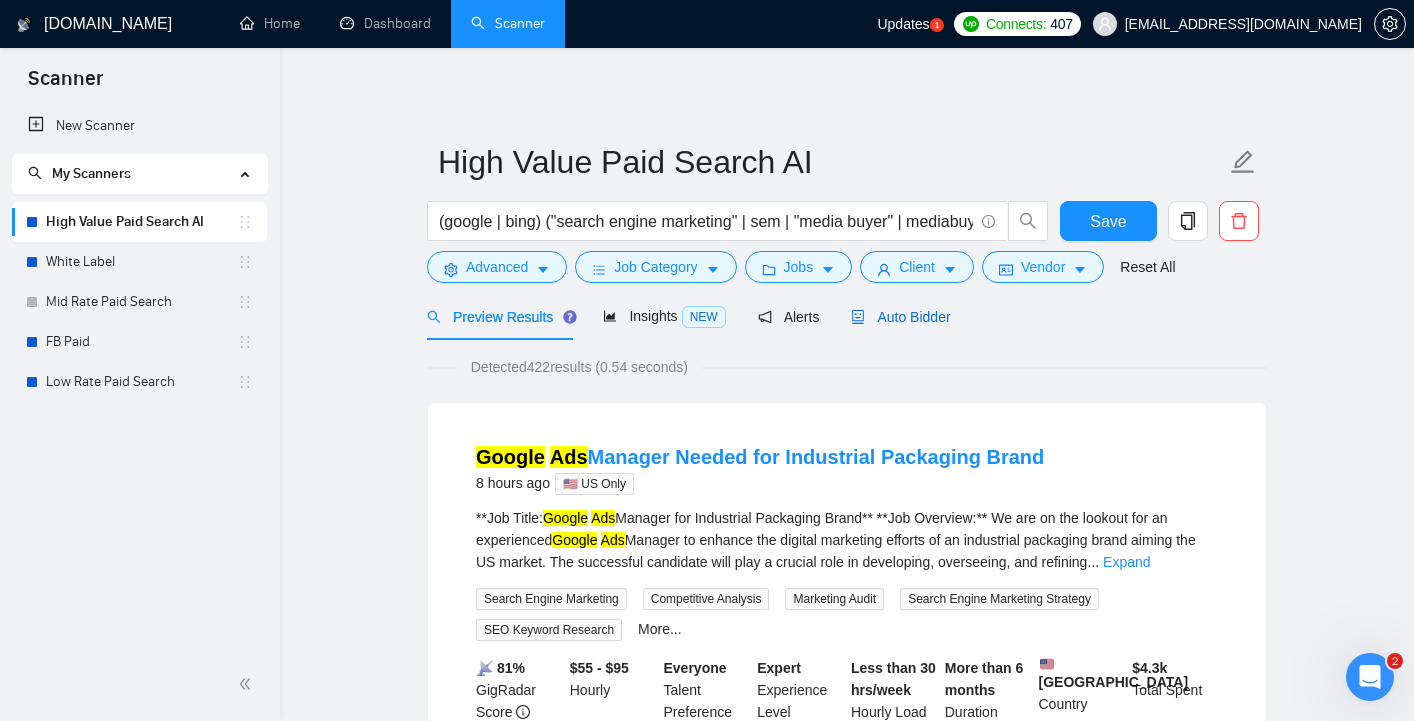 click on "Auto Bidder" at bounding box center (900, 317) 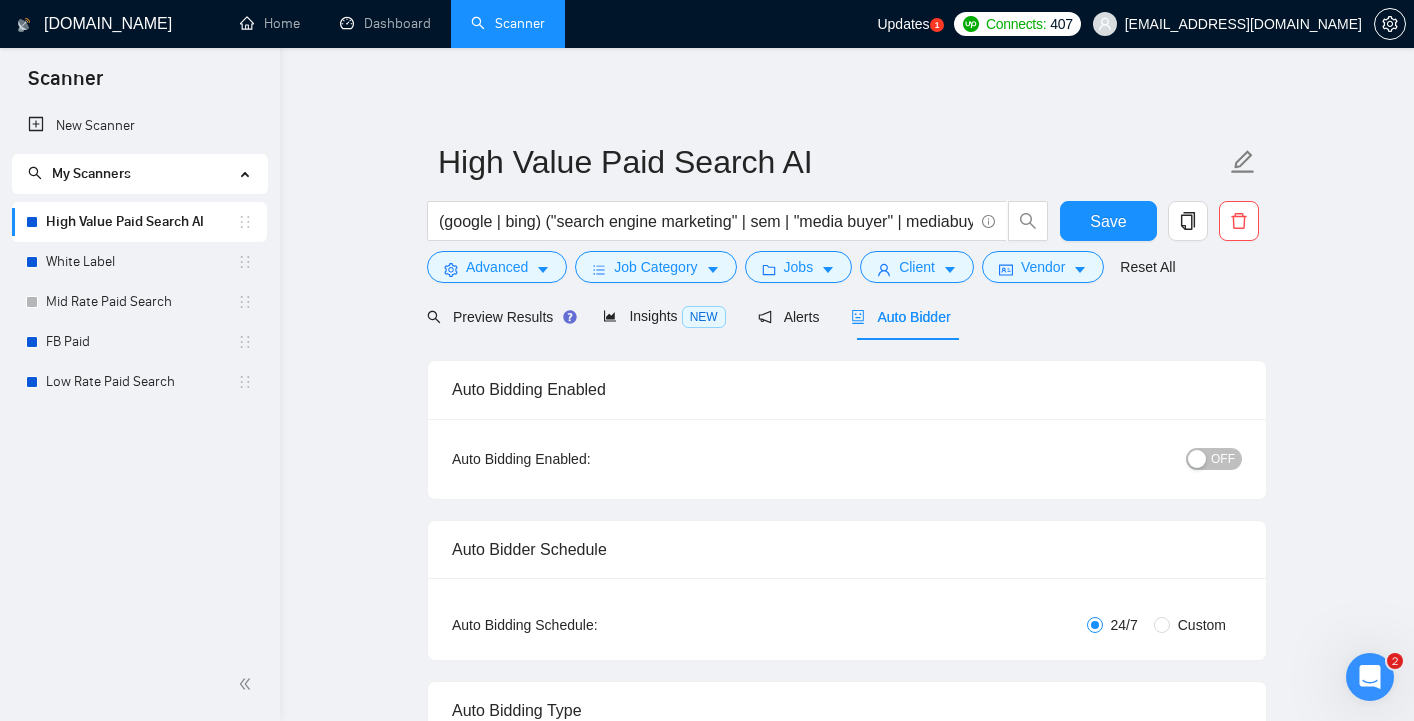 type 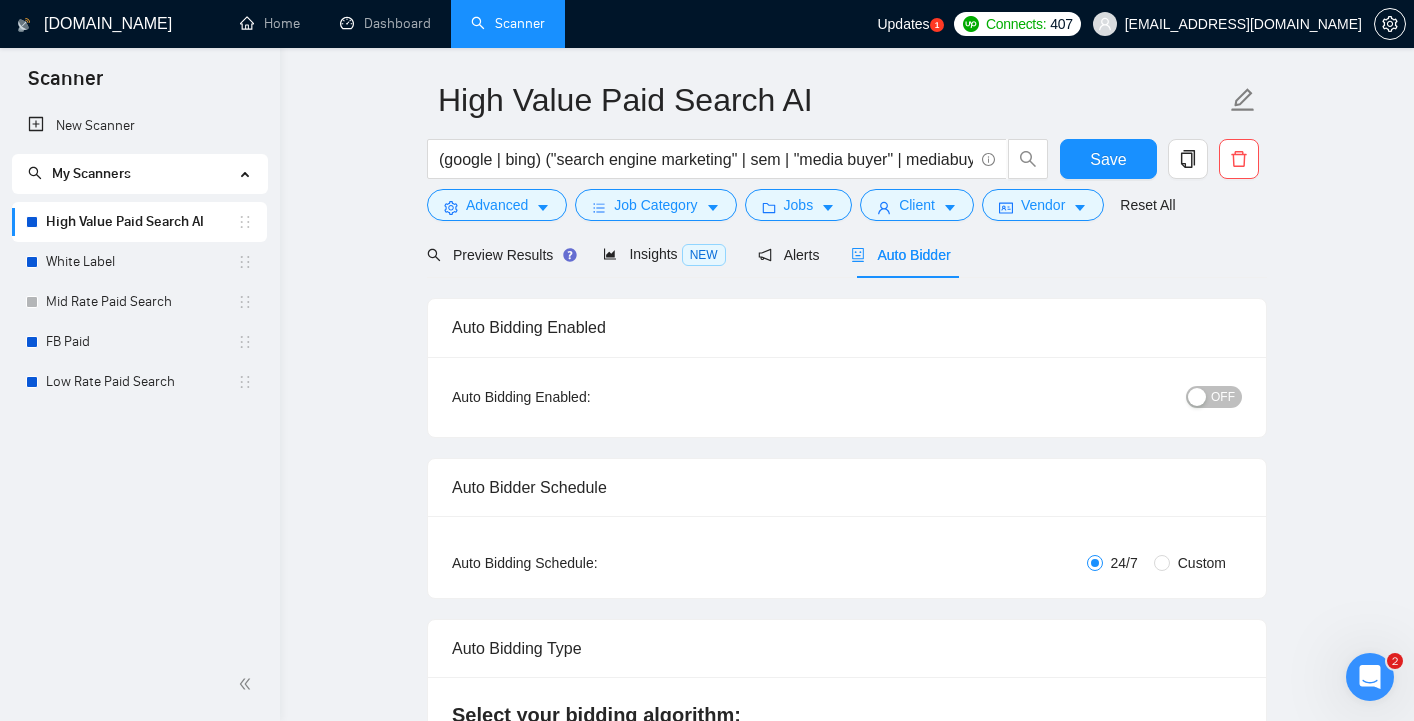 scroll, scrollTop: 99, scrollLeft: 0, axis: vertical 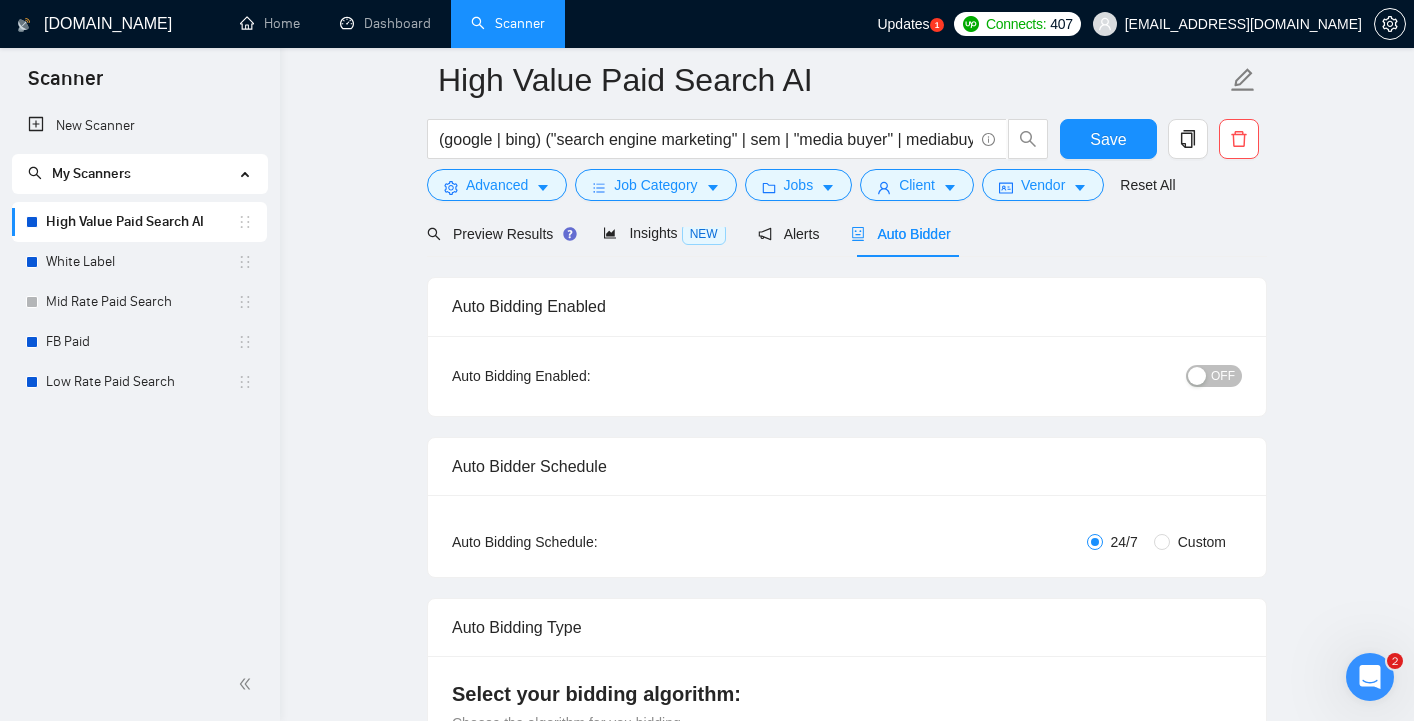 click at bounding box center [1197, 376] 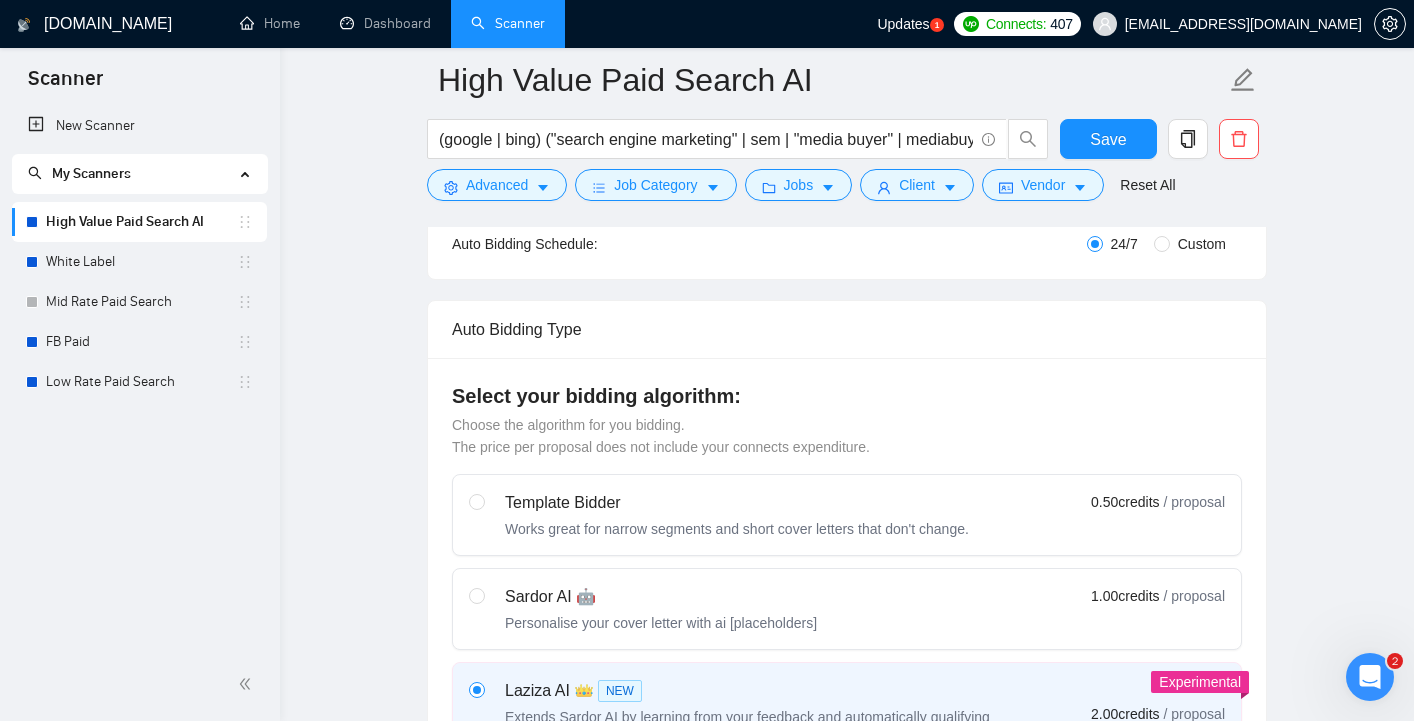 scroll, scrollTop: 406, scrollLeft: 0, axis: vertical 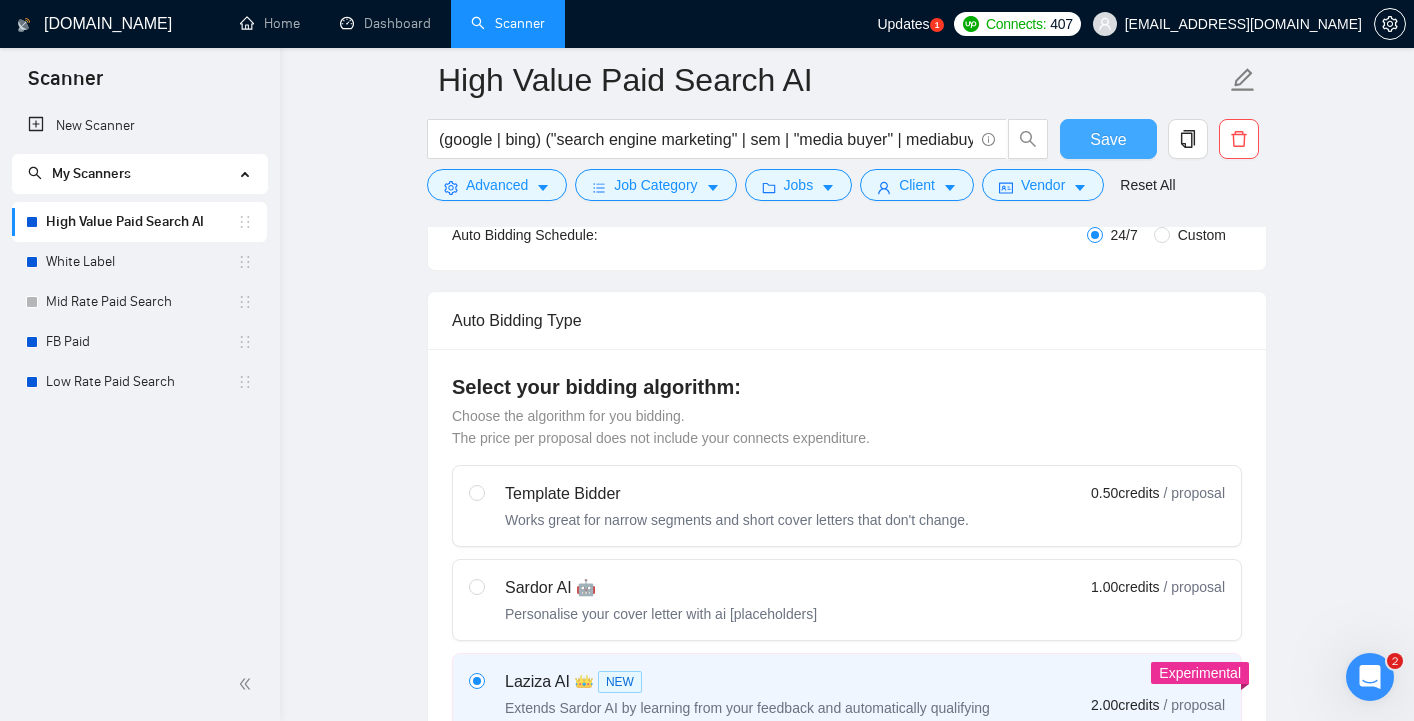 click on "Save" at bounding box center [1108, 139] 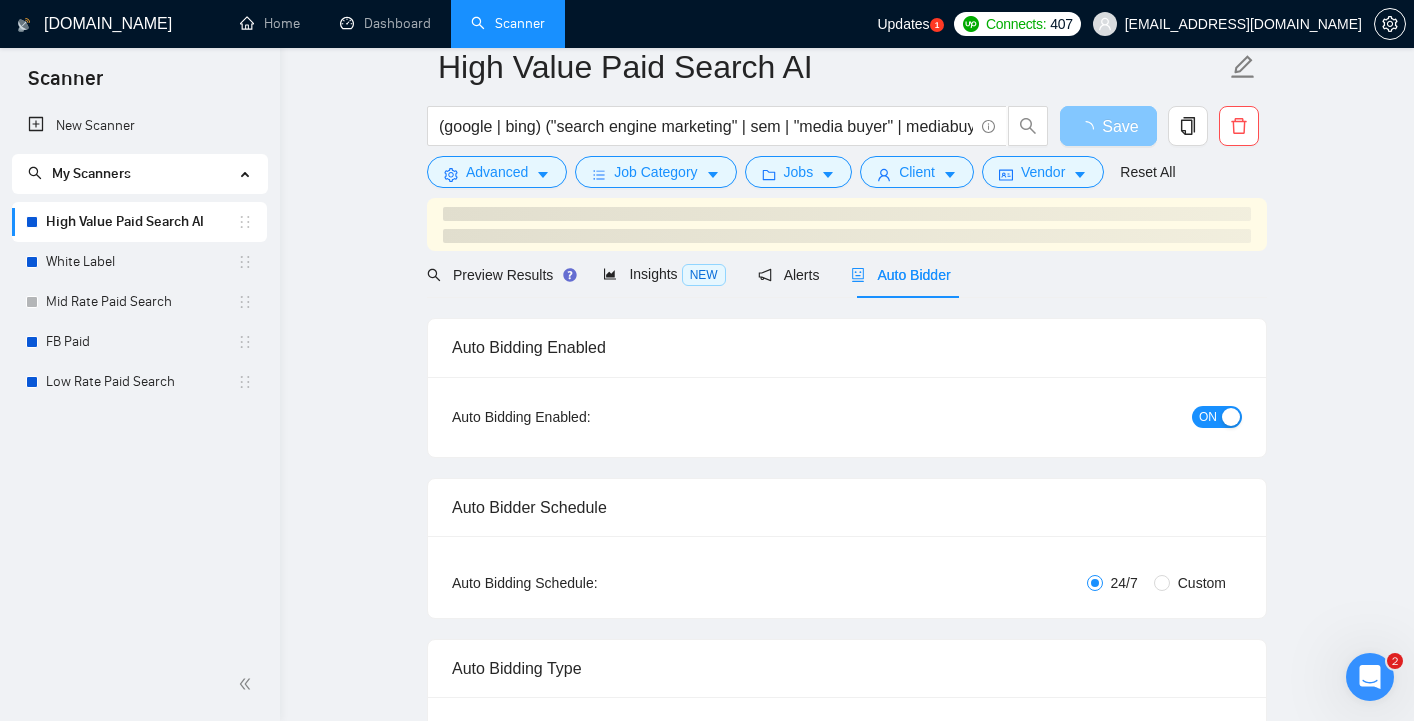 scroll, scrollTop: 0, scrollLeft: 0, axis: both 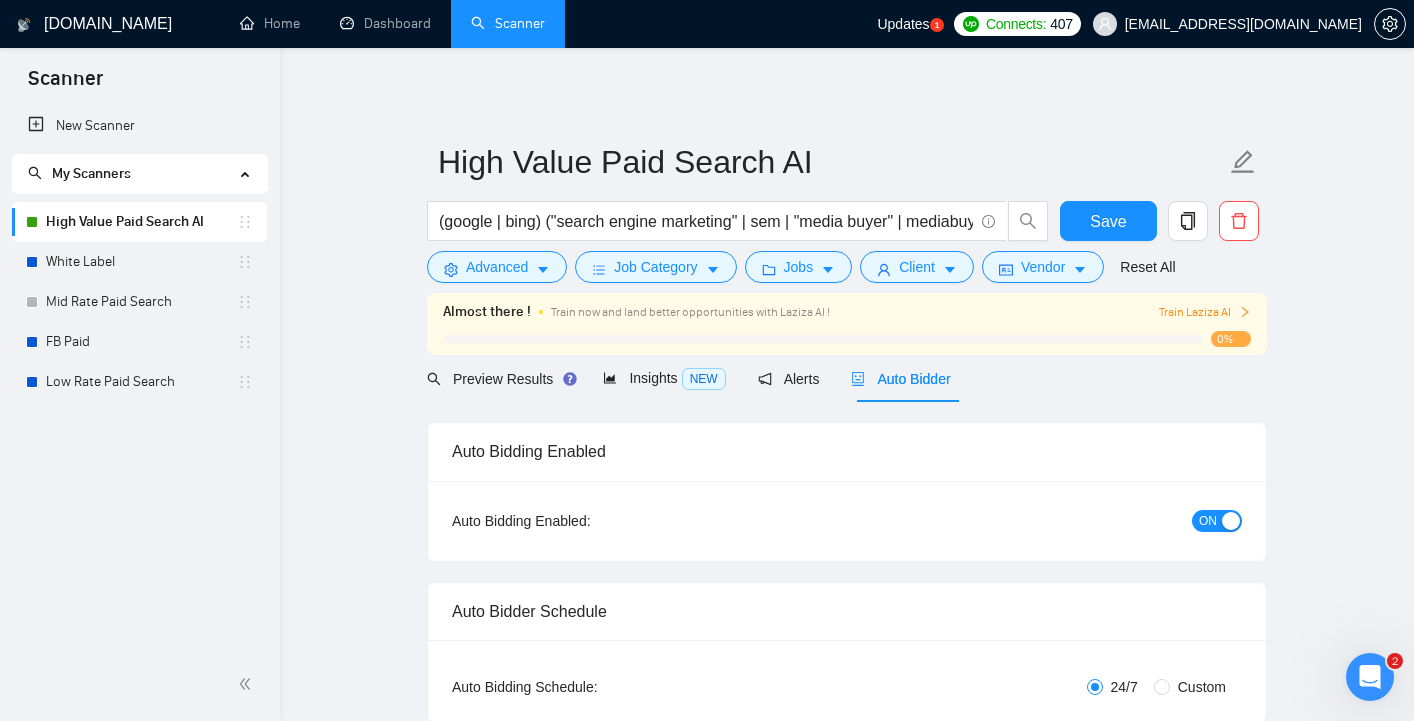 click on "Train Laziza AI" at bounding box center [1205, 312] 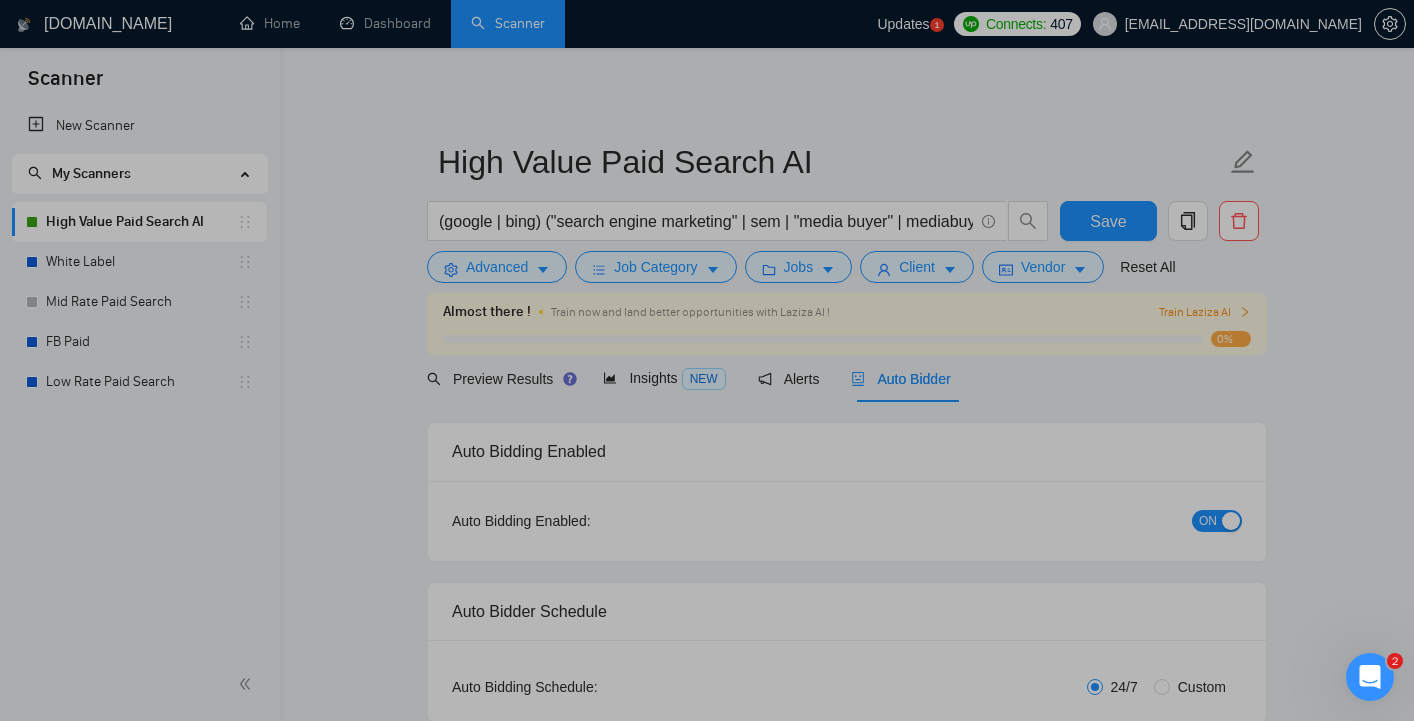scroll, scrollTop: 0, scrollLeft: 0, axis: both 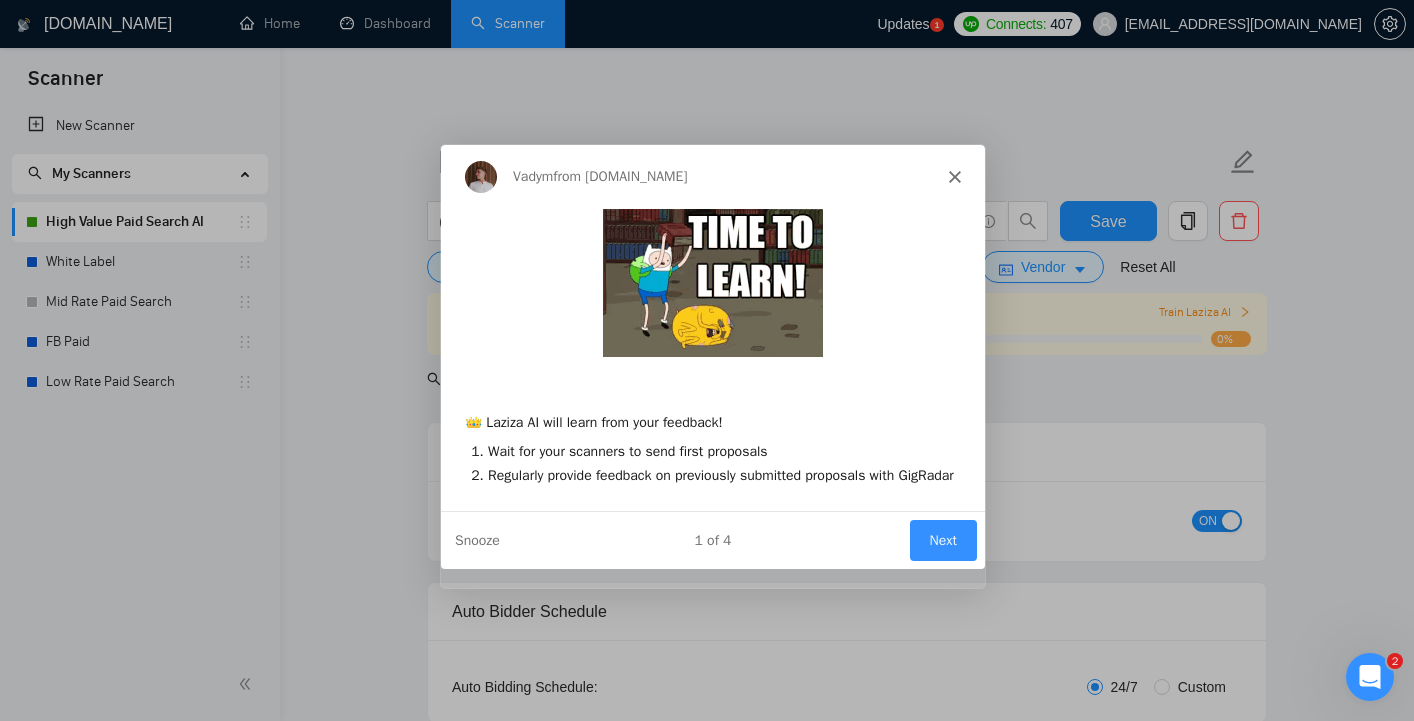 click on "Wait for your scanners to send first proposals" at bounding box center (723, 451) 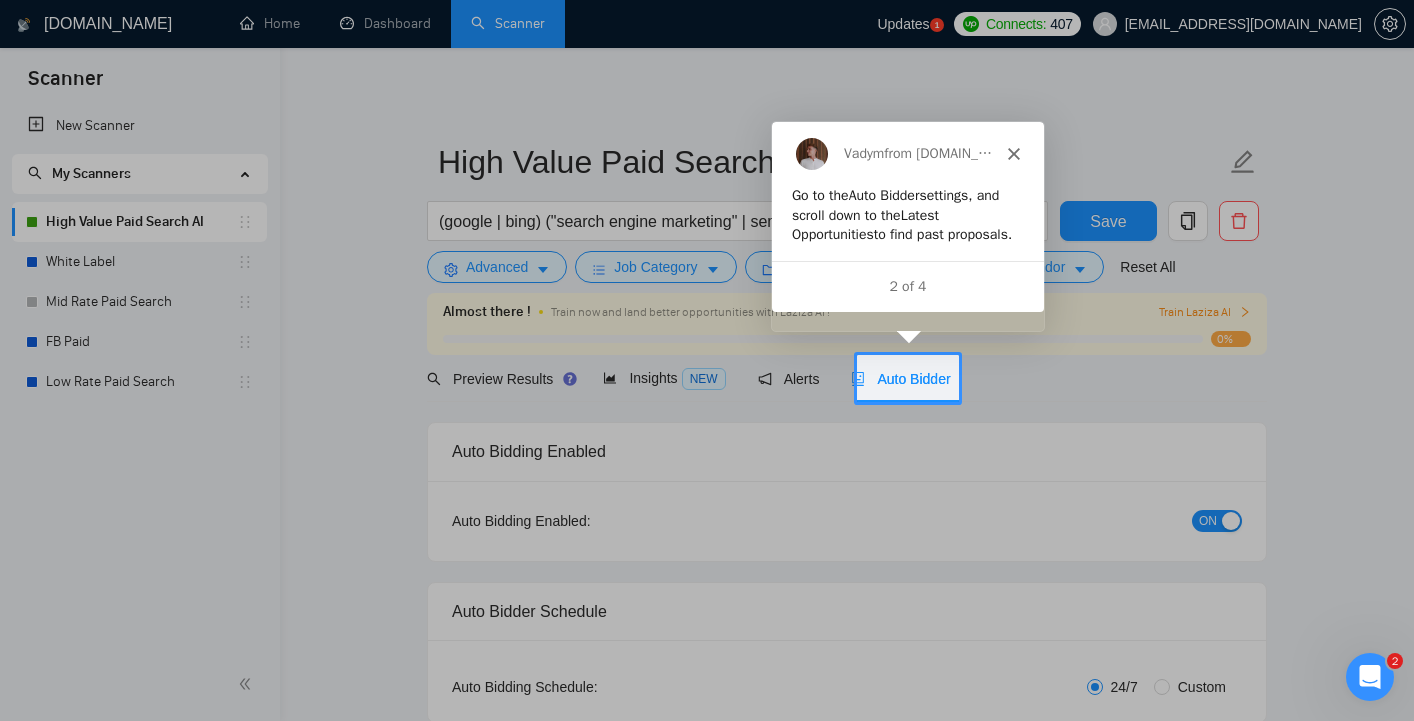 scroll, scrollTop: 0, scrollLeft: 0, axis: both 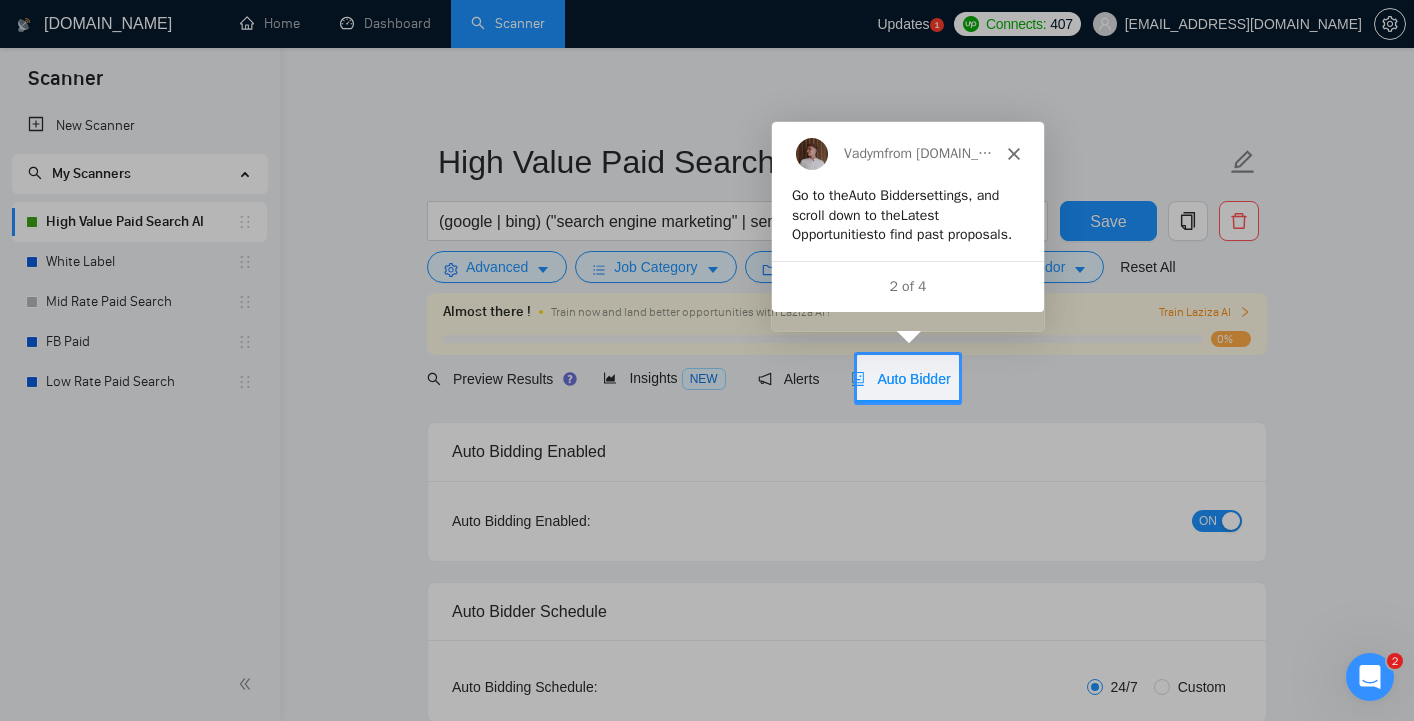 click on "Auto Bidder" at bounding box center (900, 379) 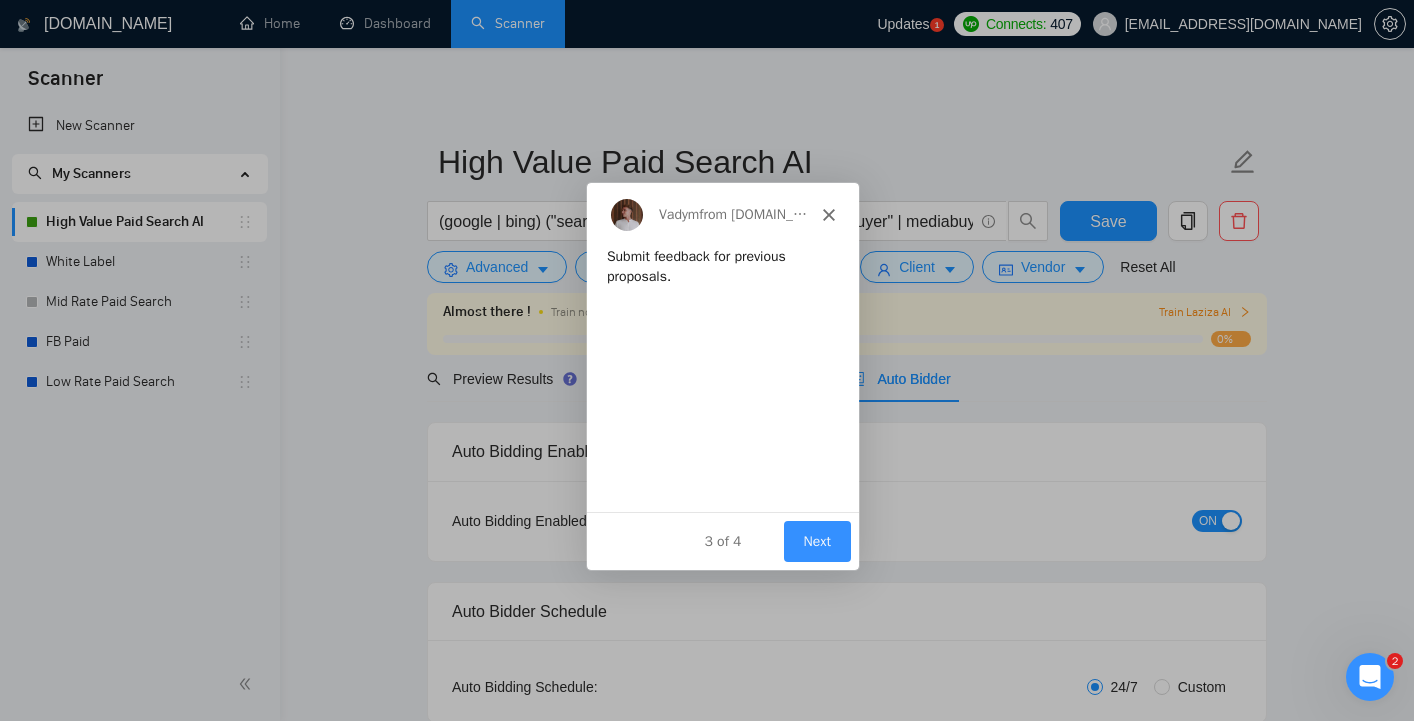 scroll, scrollTop: 0, scrollLeft: 0, axis: both 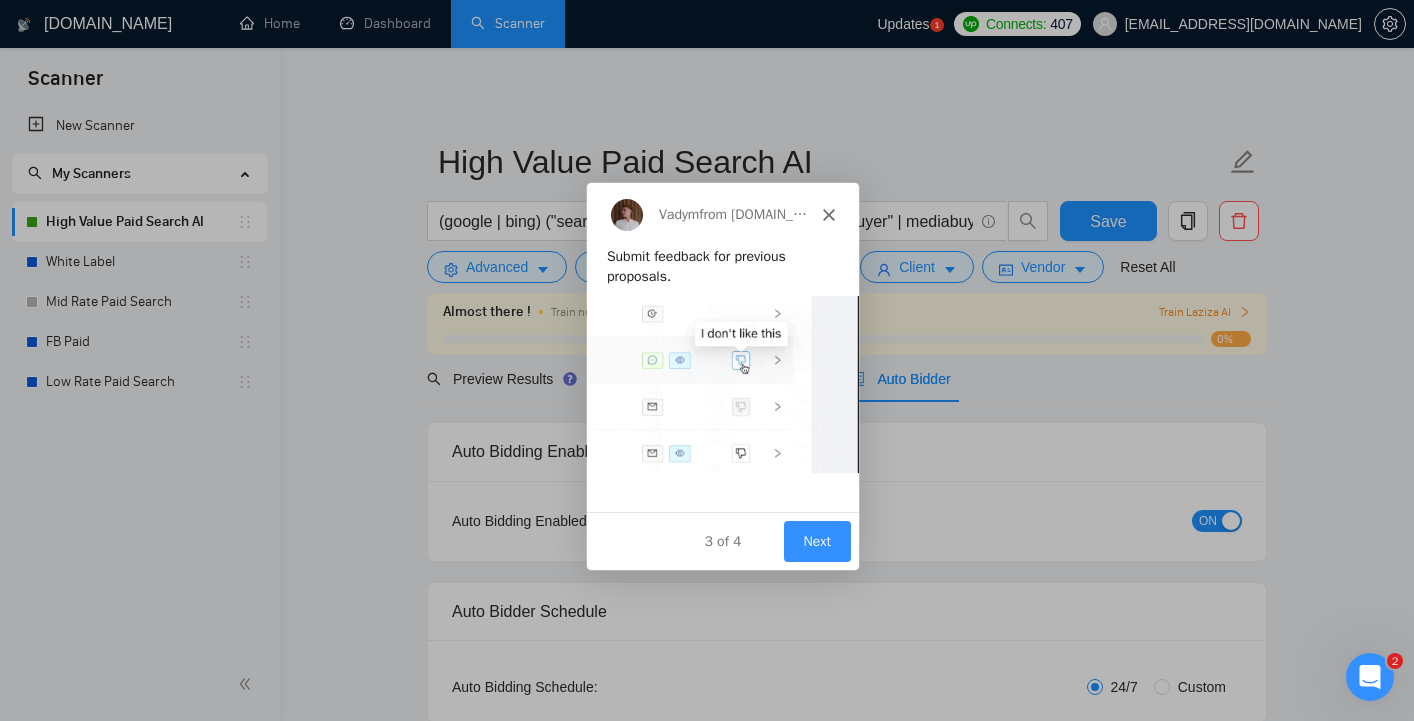 click on "Next" at bounding box center [816, 539] 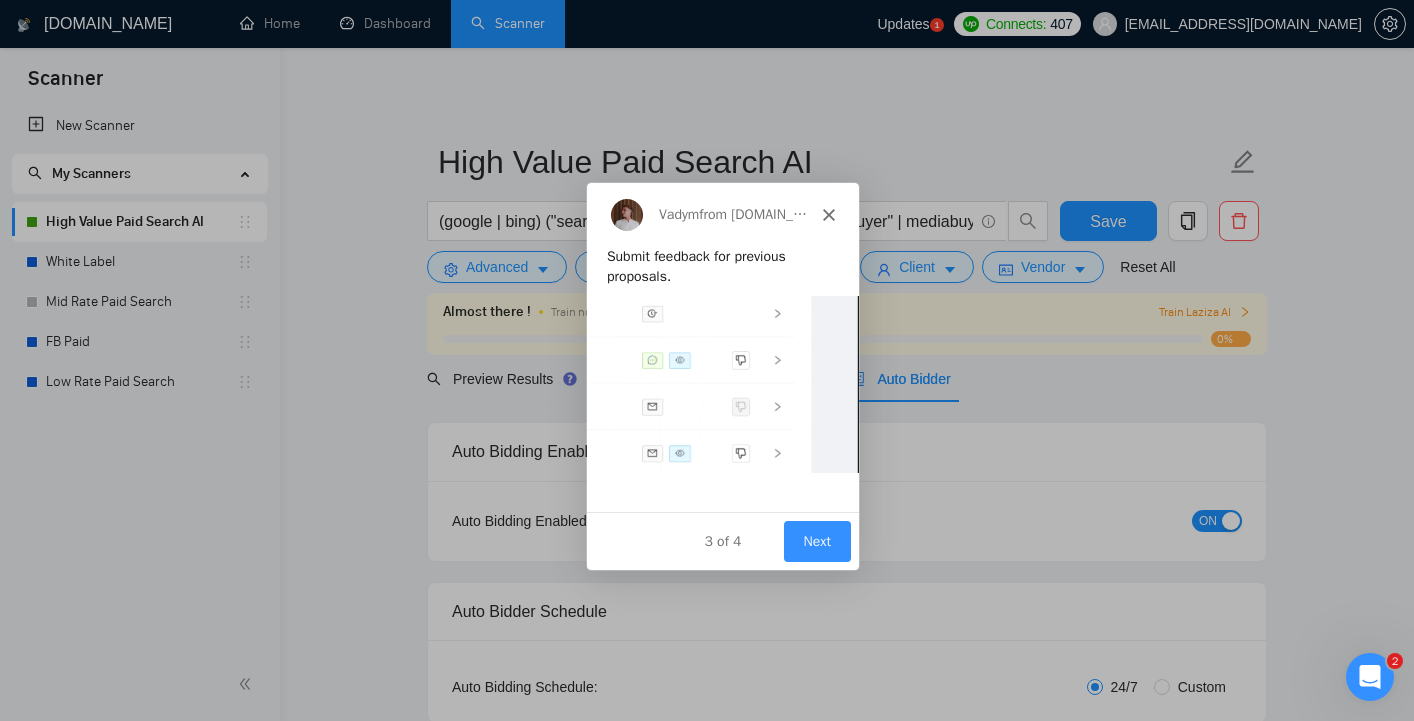 scroll, scrollTop: 0, scrollLeft: 0, axis: both 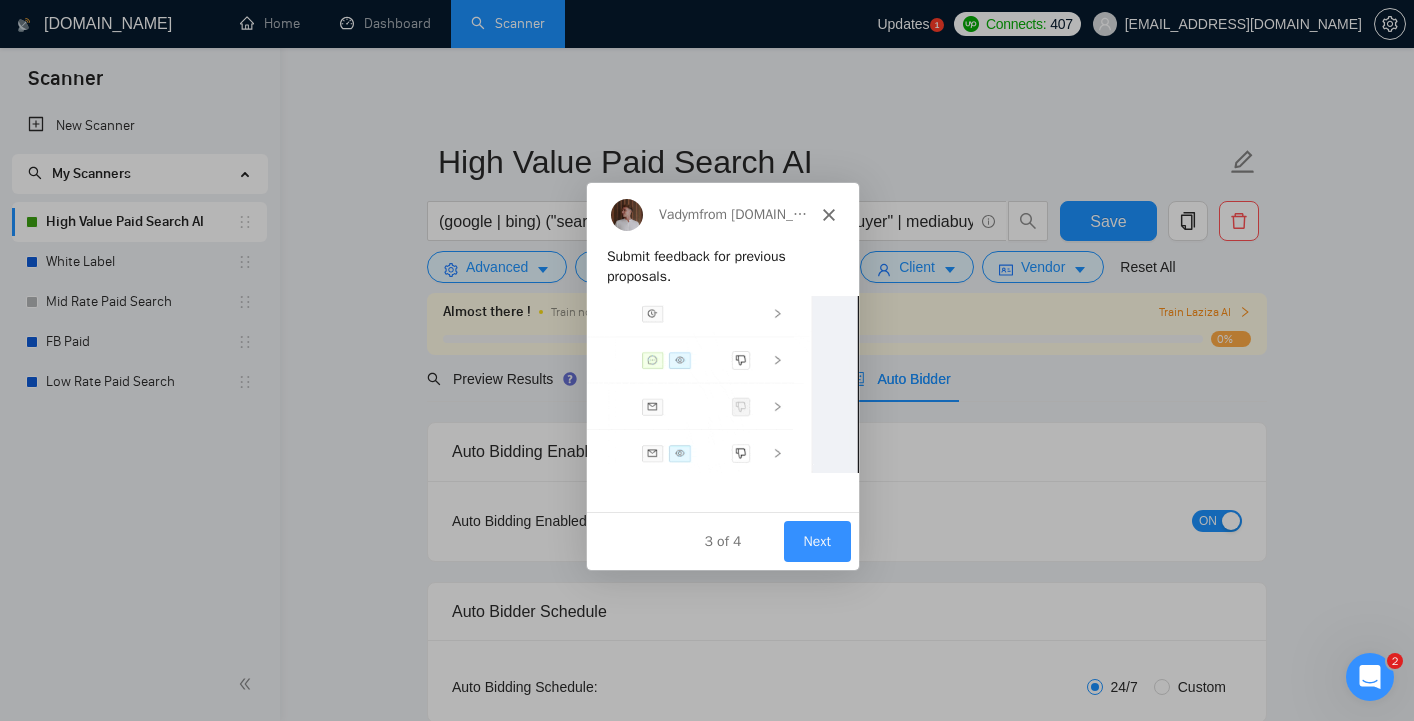 click on "Next" at bounding box center (816, 539) 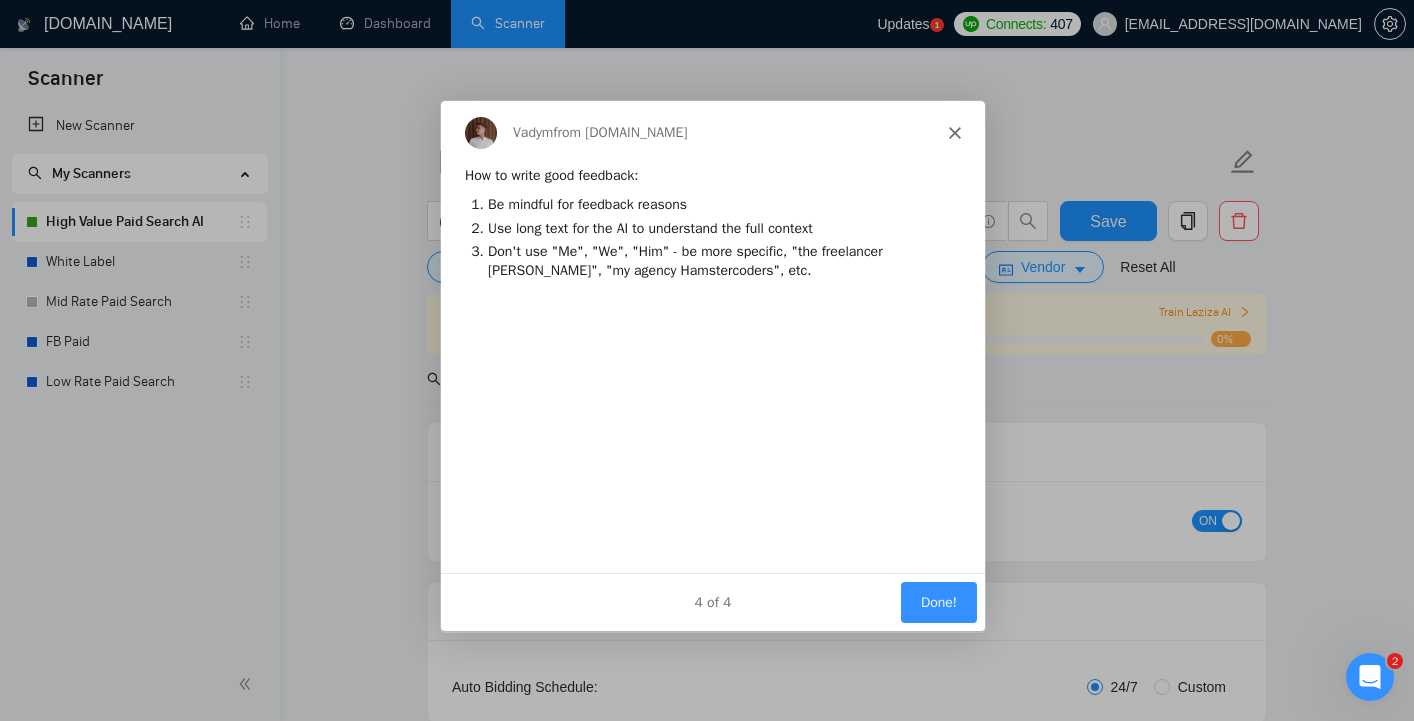 scroll, scrollTop: 0, scrollLeft: 0, axis: both 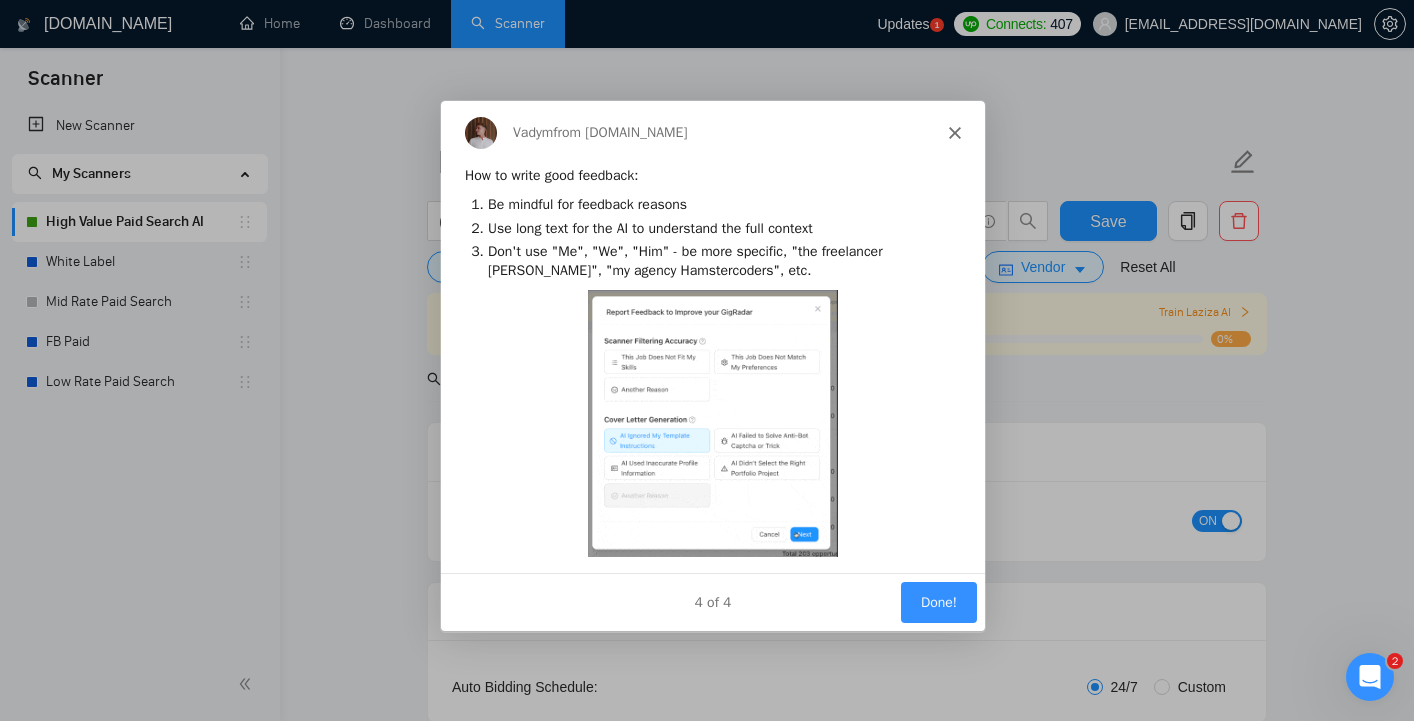 click on "Done!" at bounding box center (938, 601) 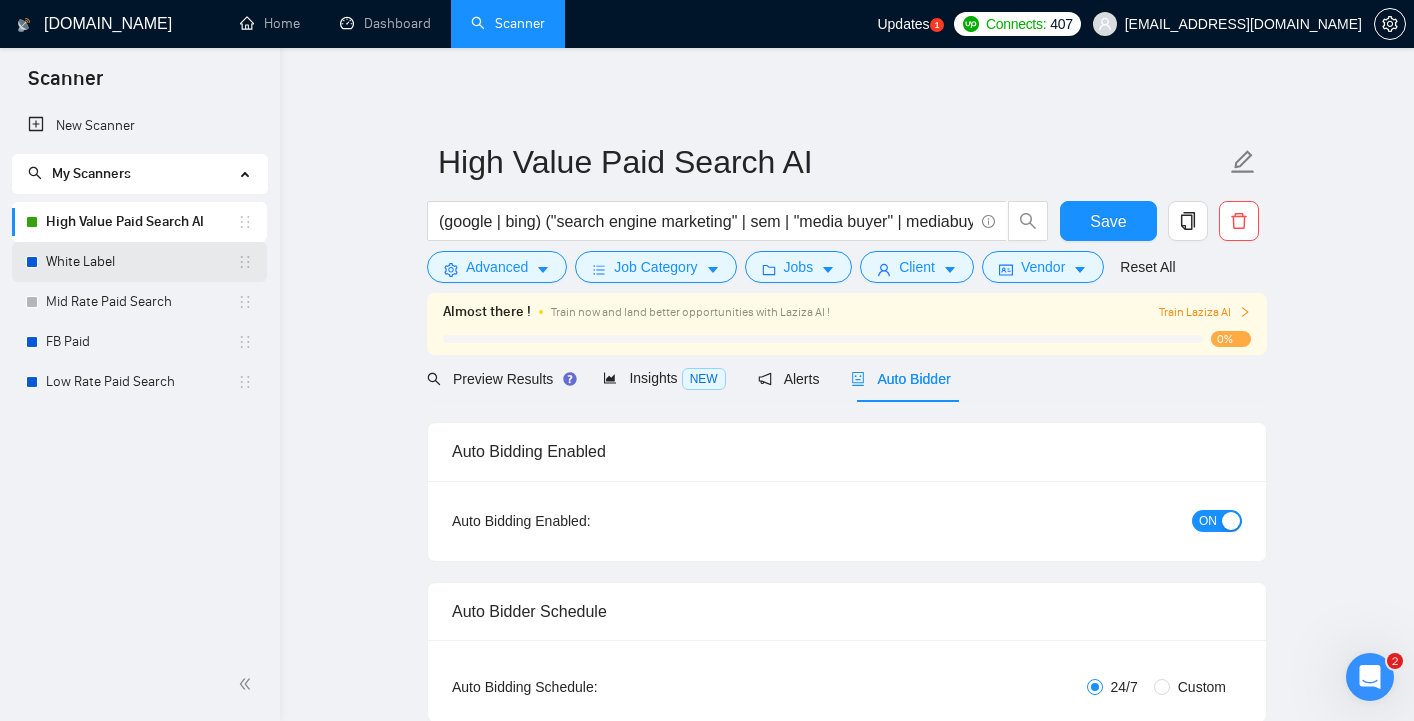 click on "White Label" at bounding box center (141, 262) 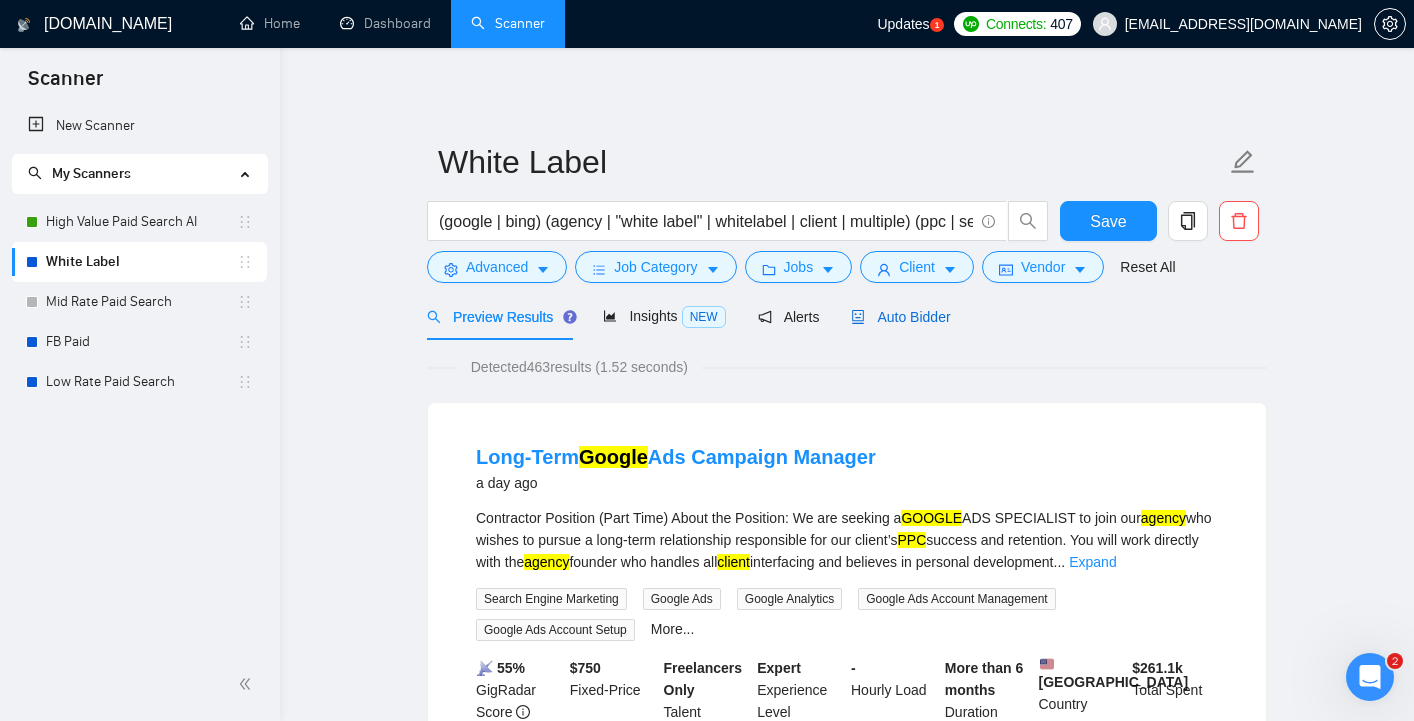 click on "Auto Bidder" at bounding box center (900, 317) 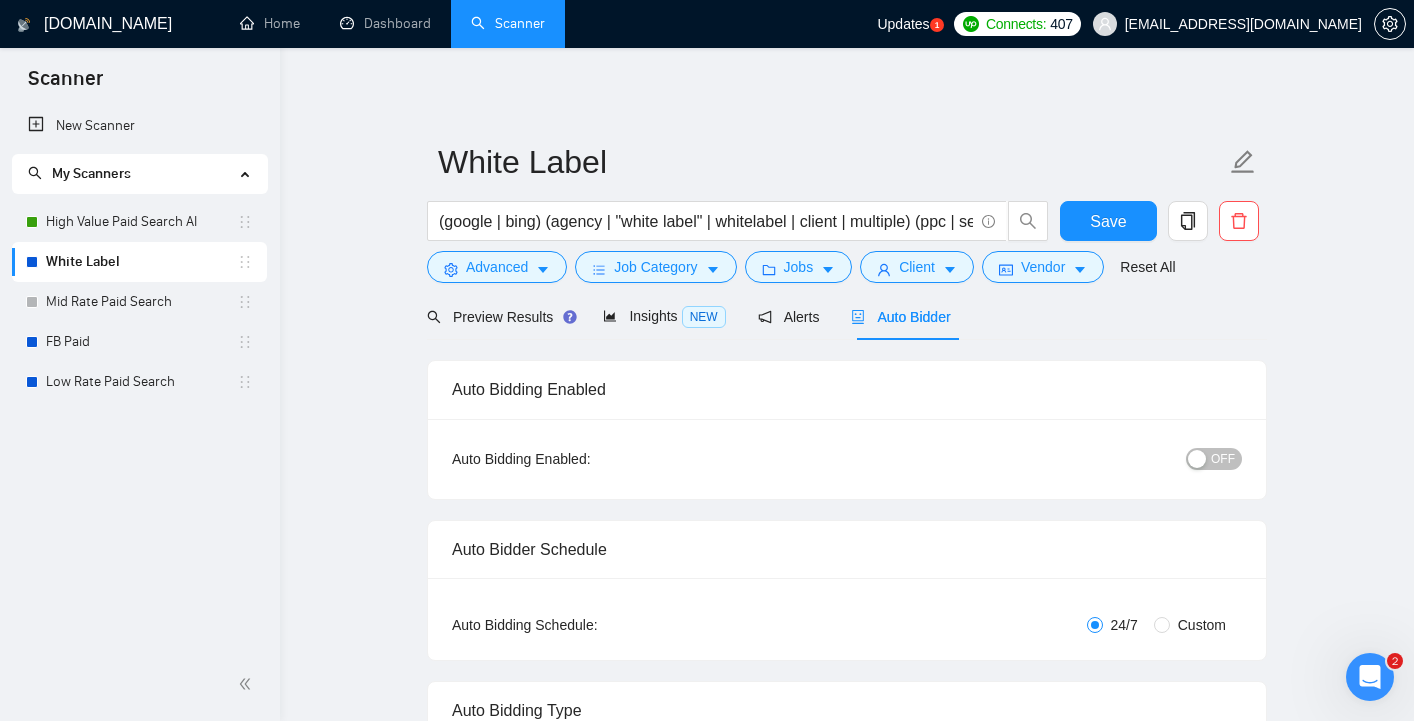 click on "OFF" at bounding box center [1214, 459] 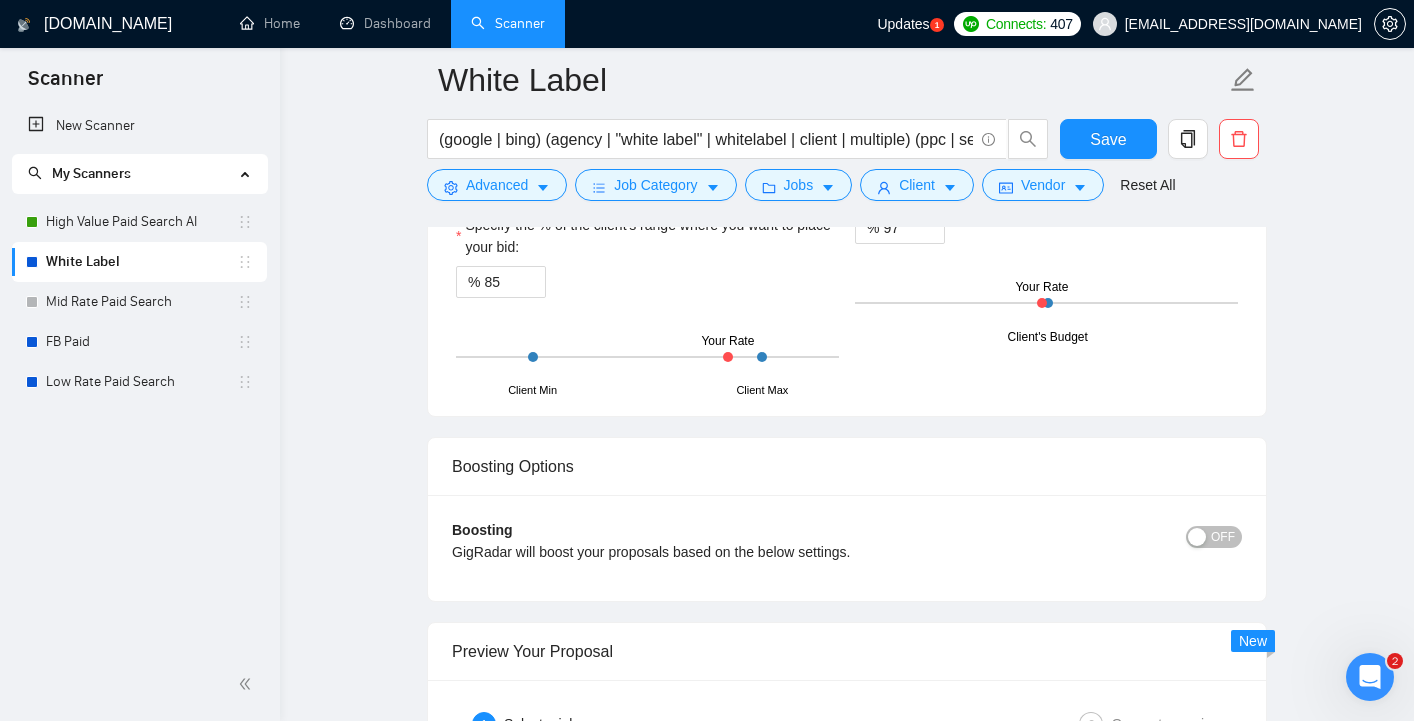 scroll, scrollTop: 2929, scrollLeft: 0, axis: vertical 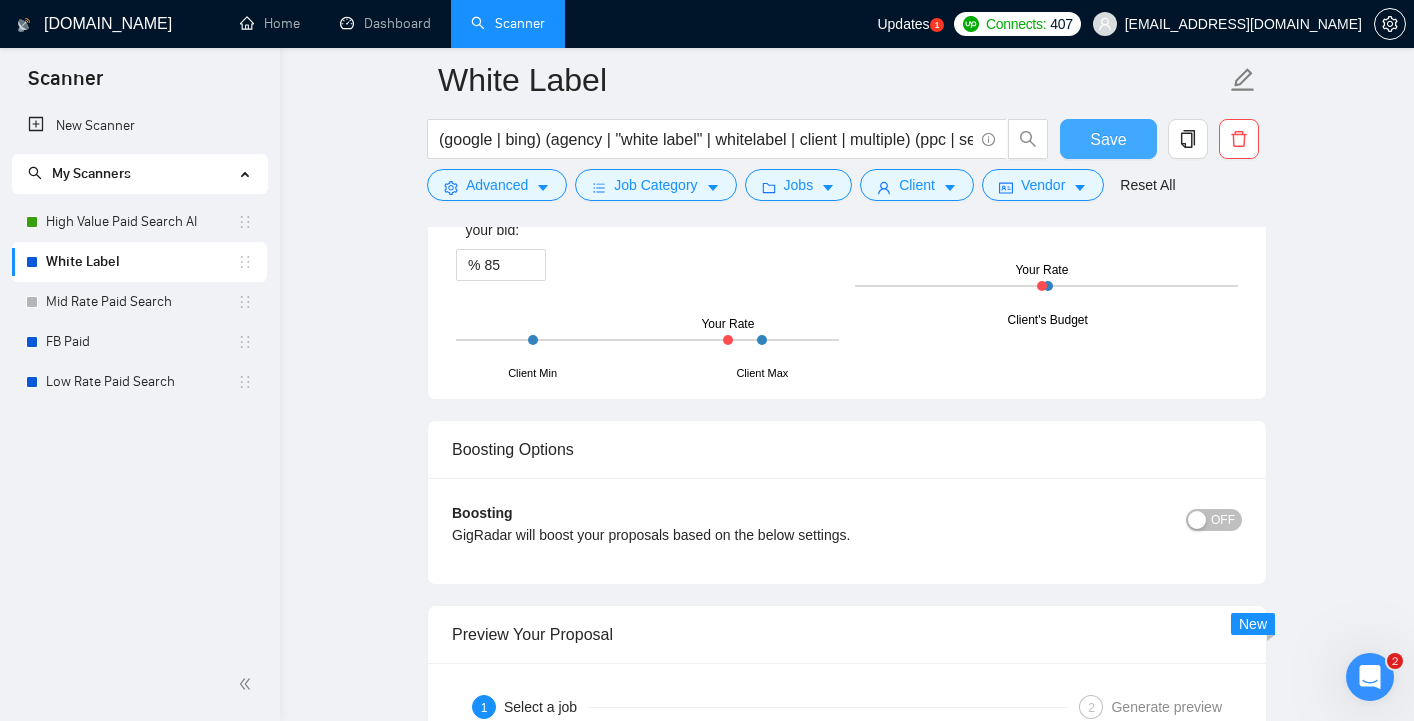 click on "Save" at bounding box center (1108, 139) 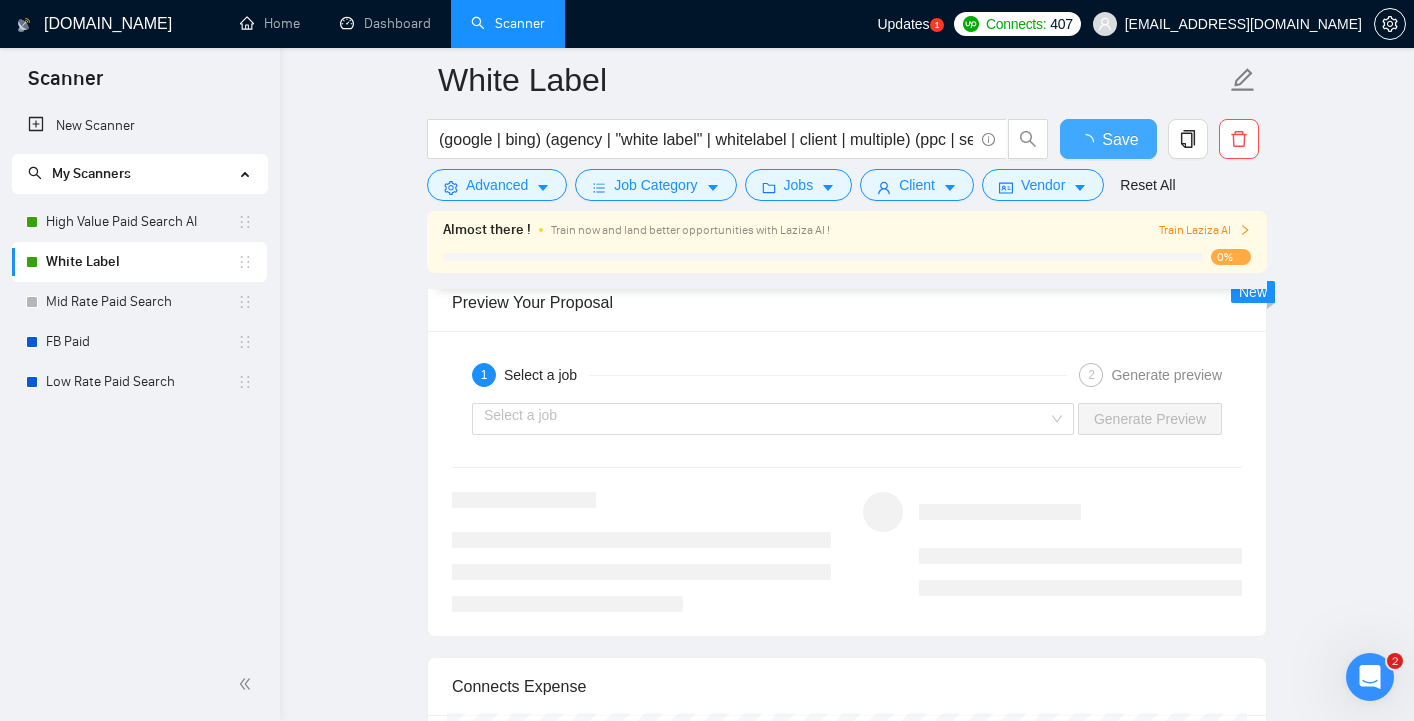 type 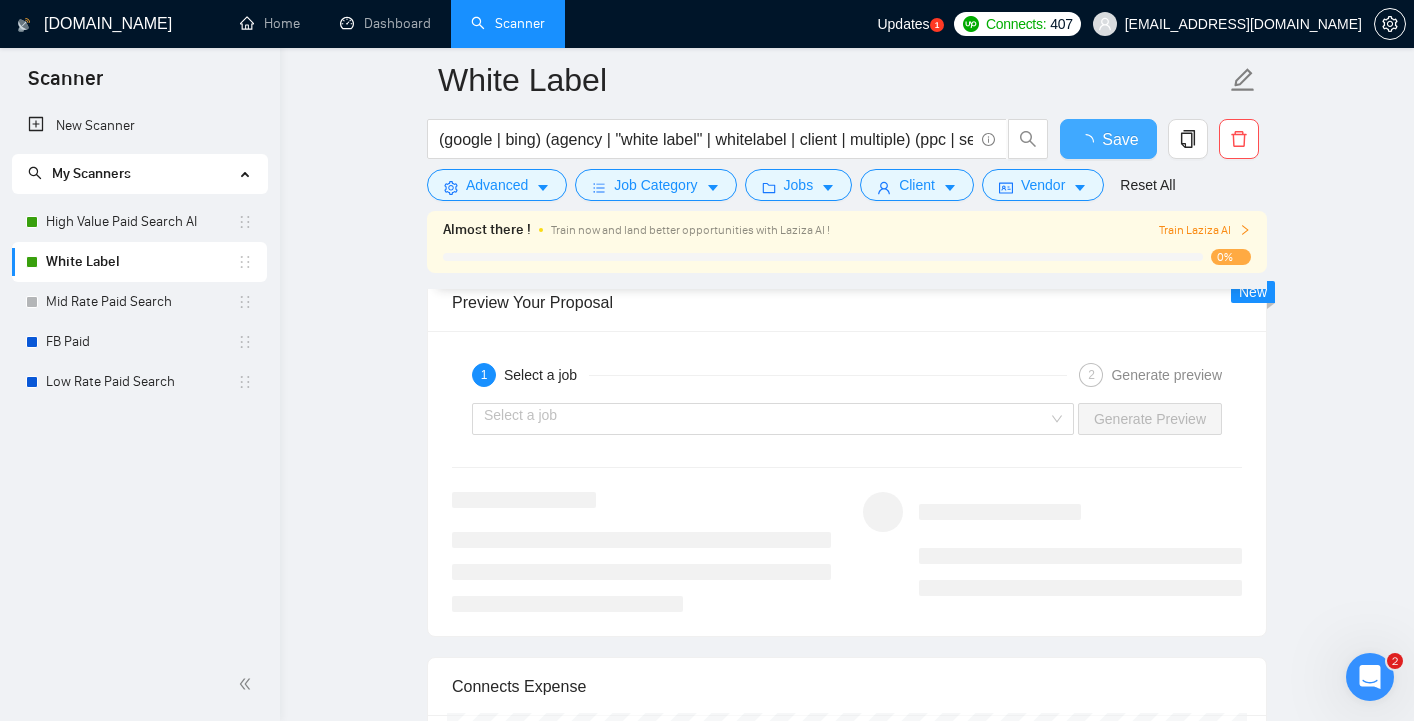 checkbox on "true" 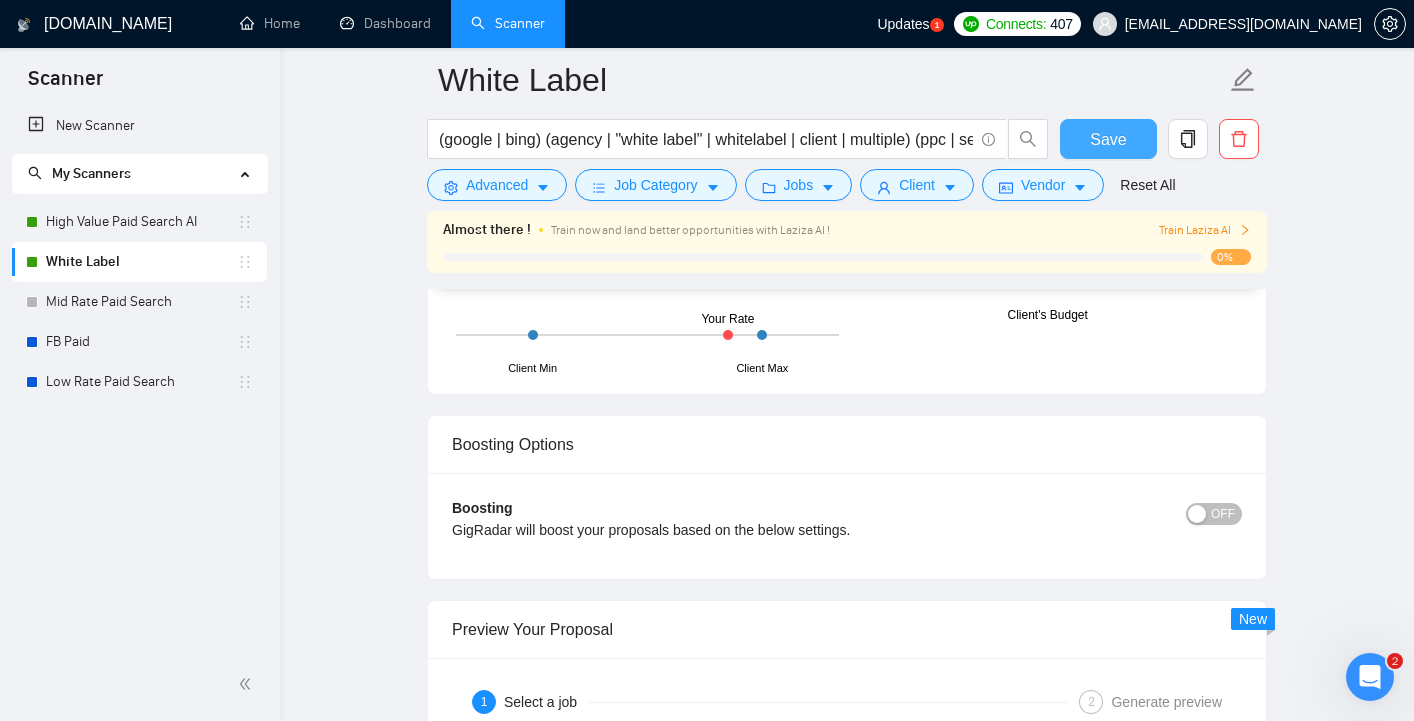 type 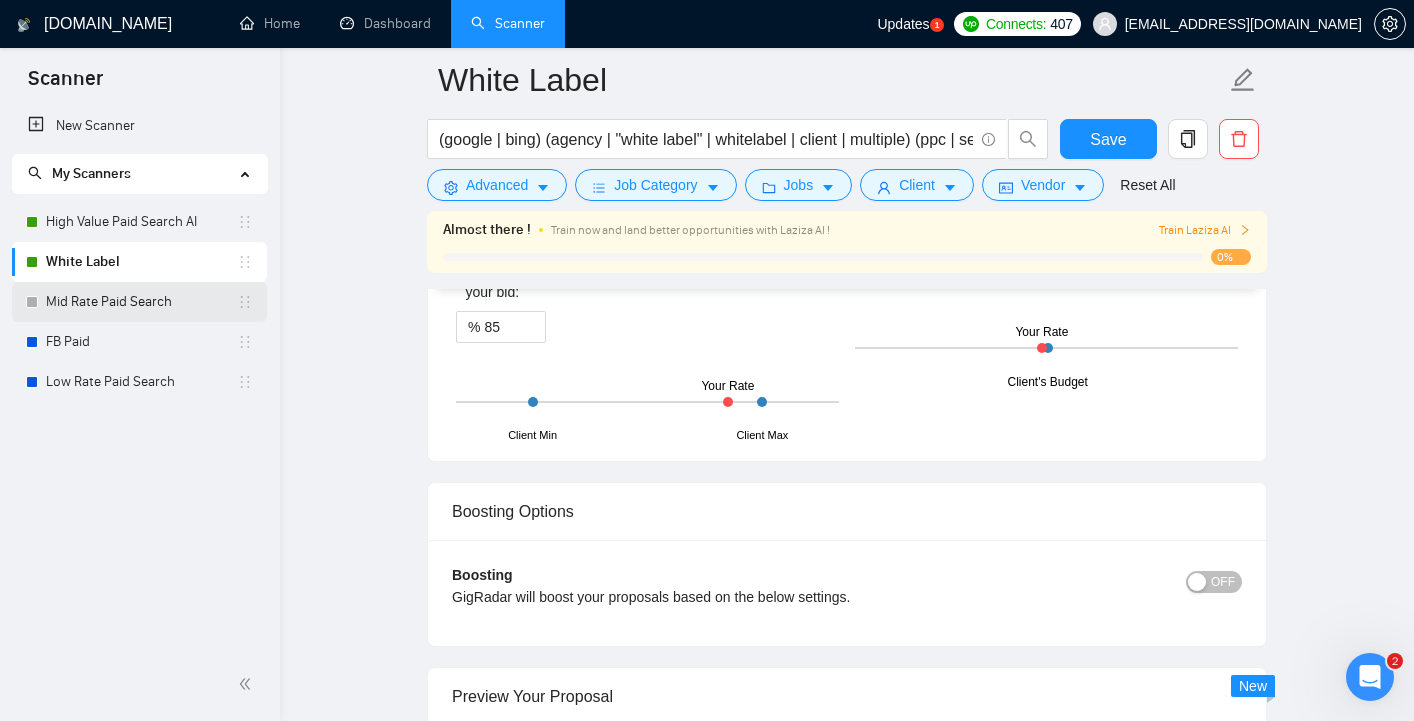 click on "Mid Rate Paid Search" at bounding box center (141, 302) 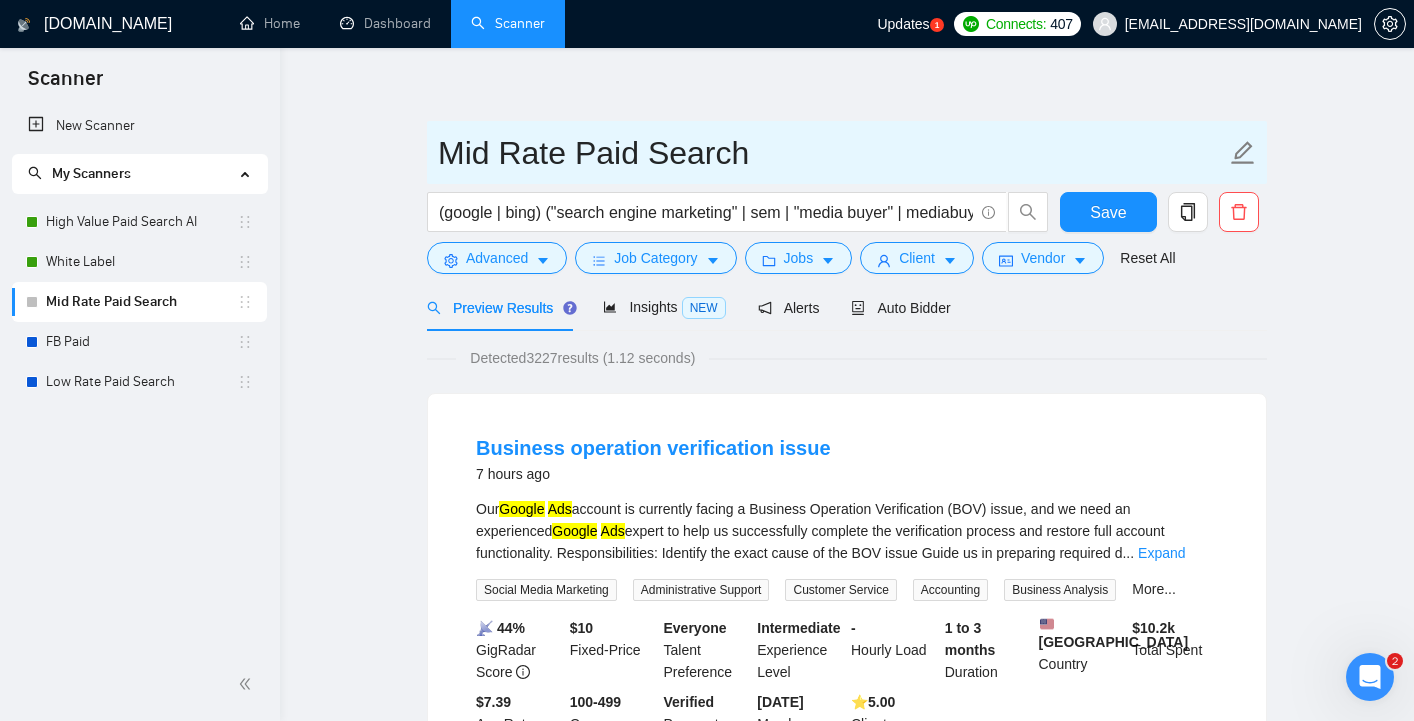 click on "Mid Rate Paid Search" at bounding box center [832, 153] 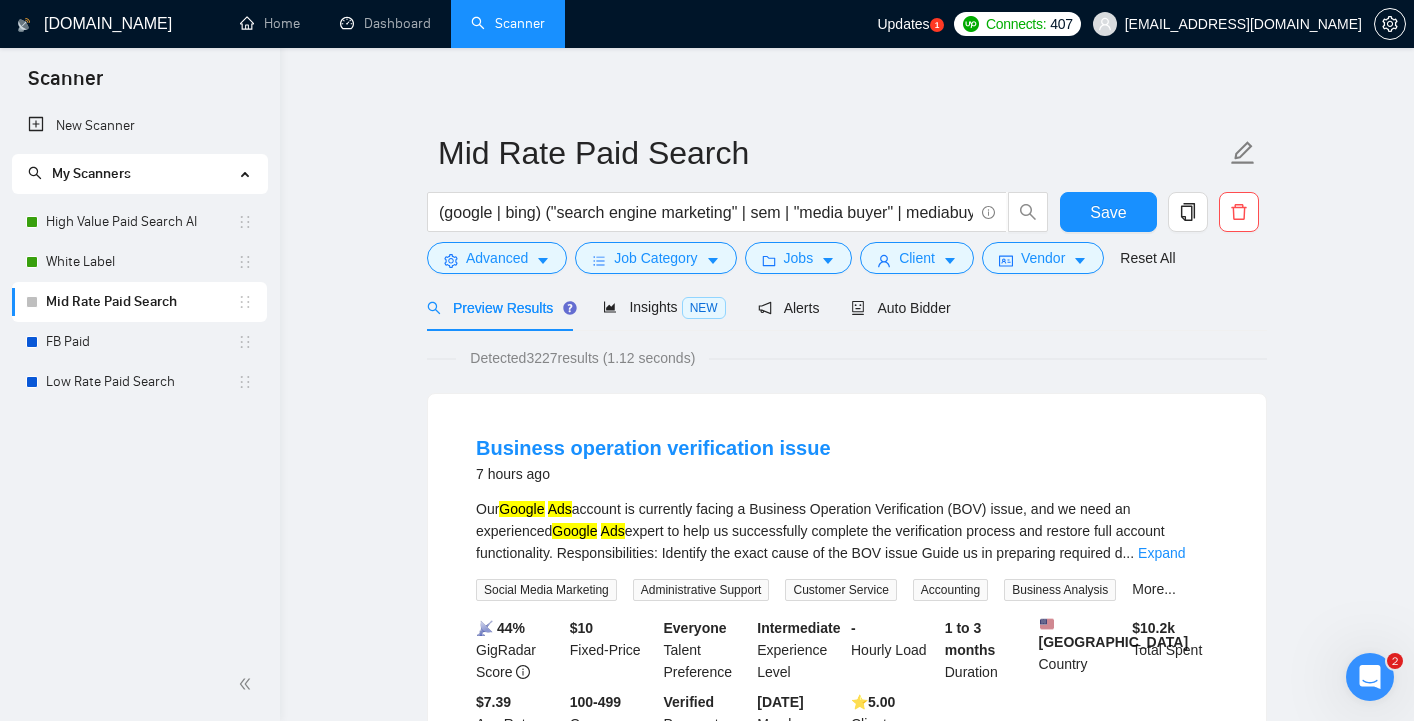 click on "Updates" at bounding box center [903, 24] 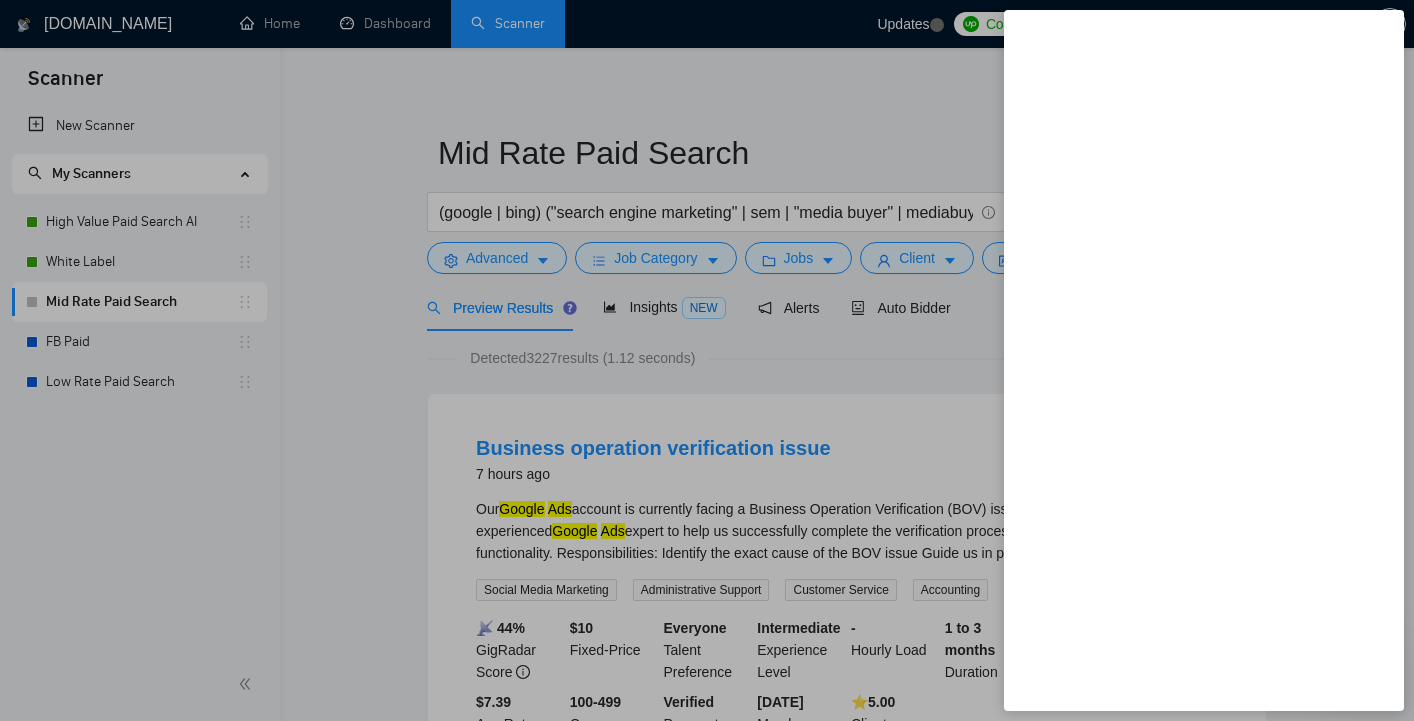 click at bounding box center (707, 360) 